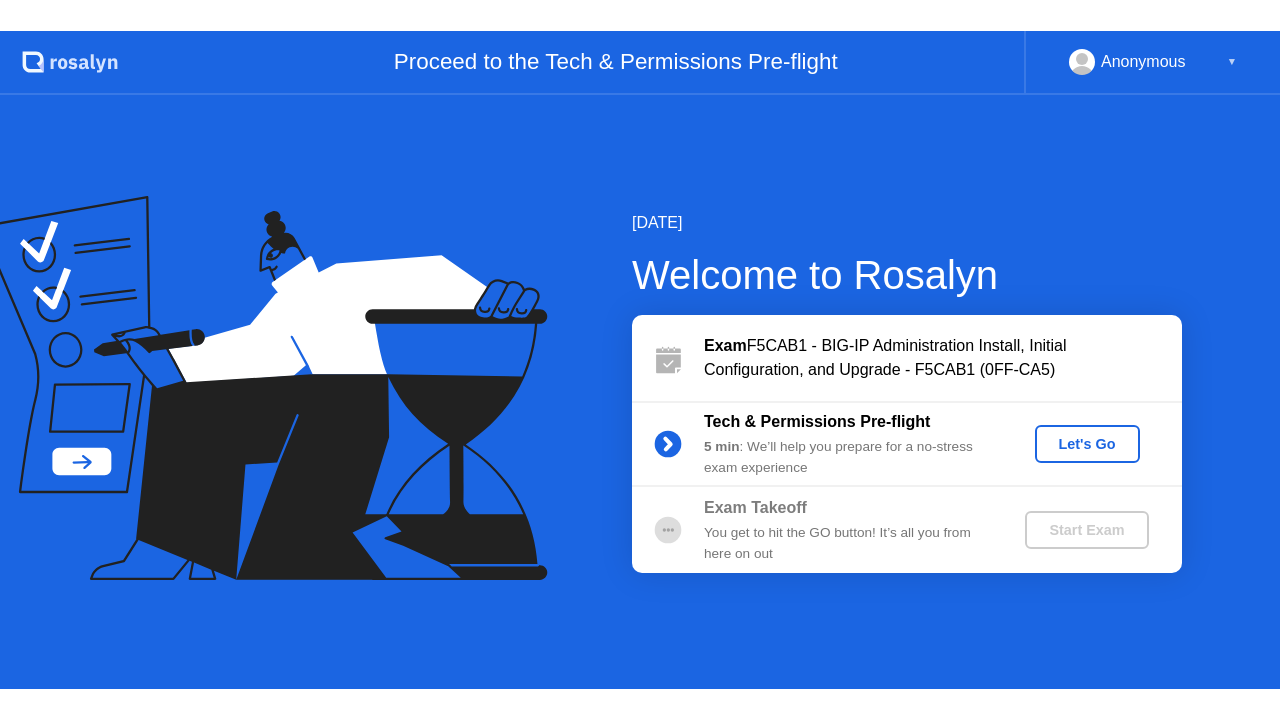 scroll, scrollTop: 0, scrollLeft: 0, axis: both 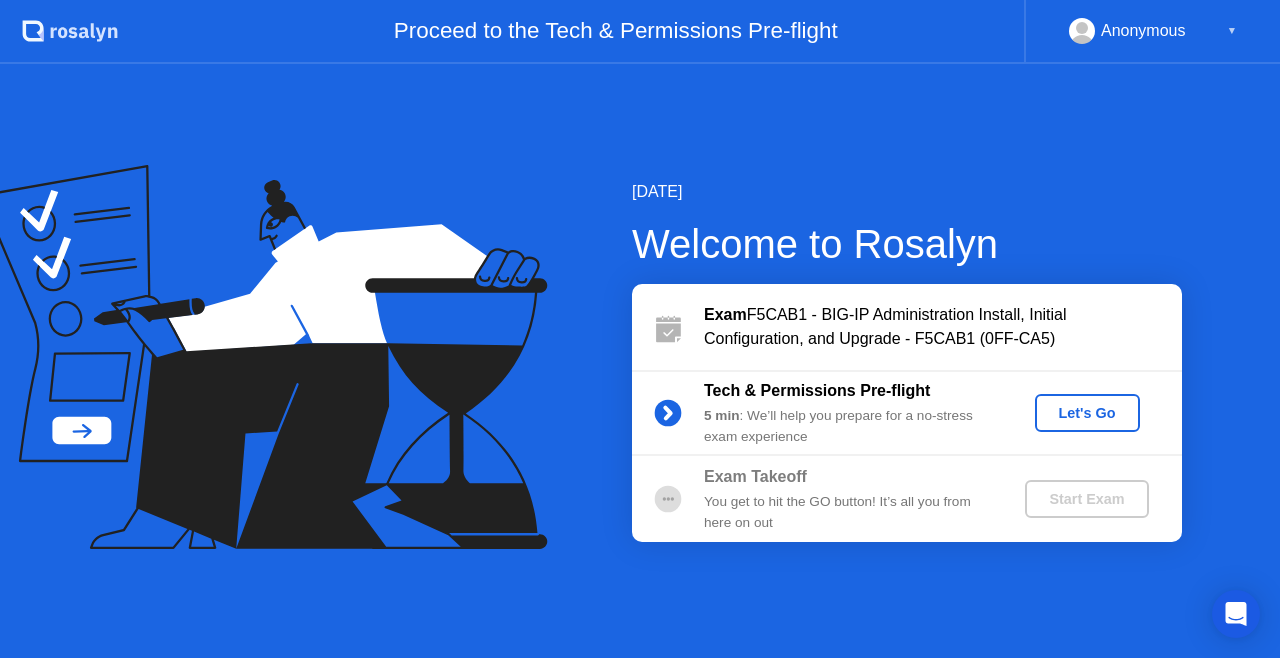 click on "Let's Go" 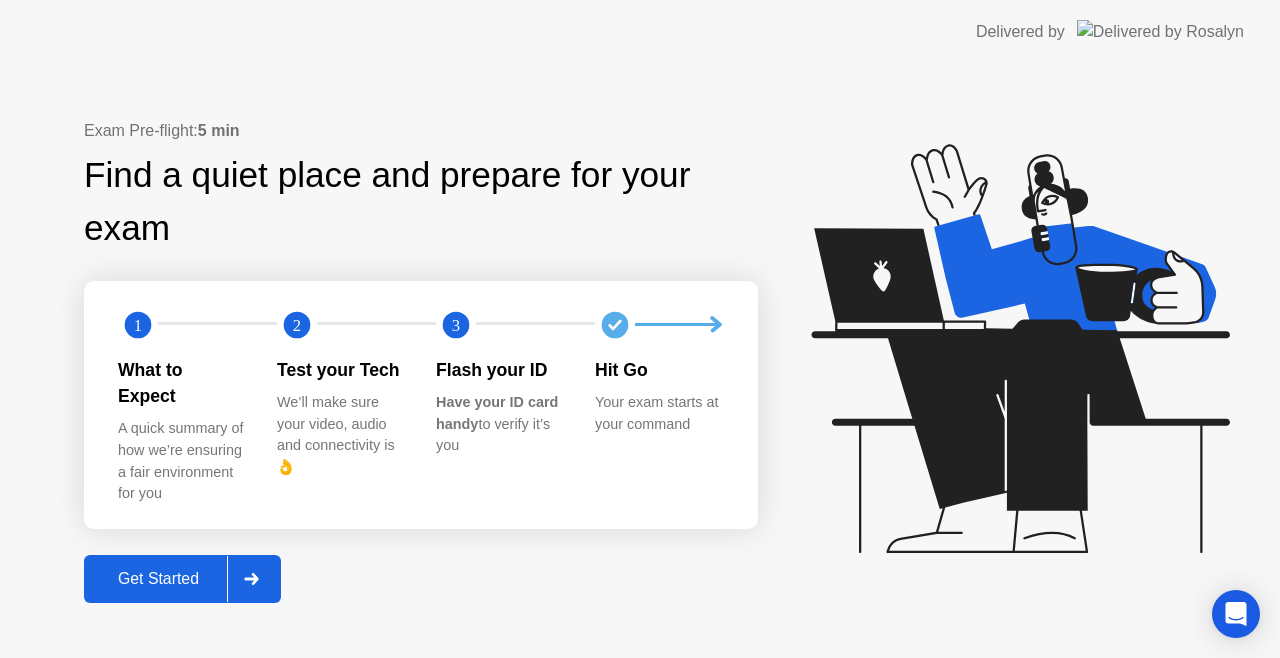 click on "Get Started" 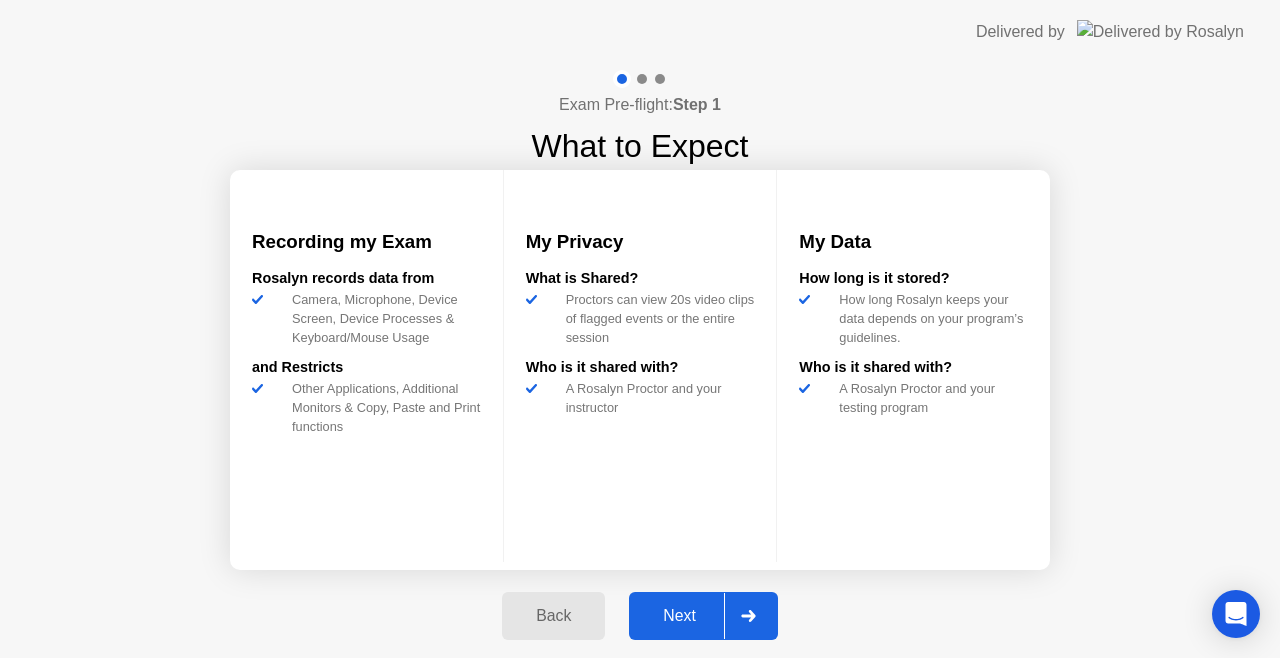 click on "Next" 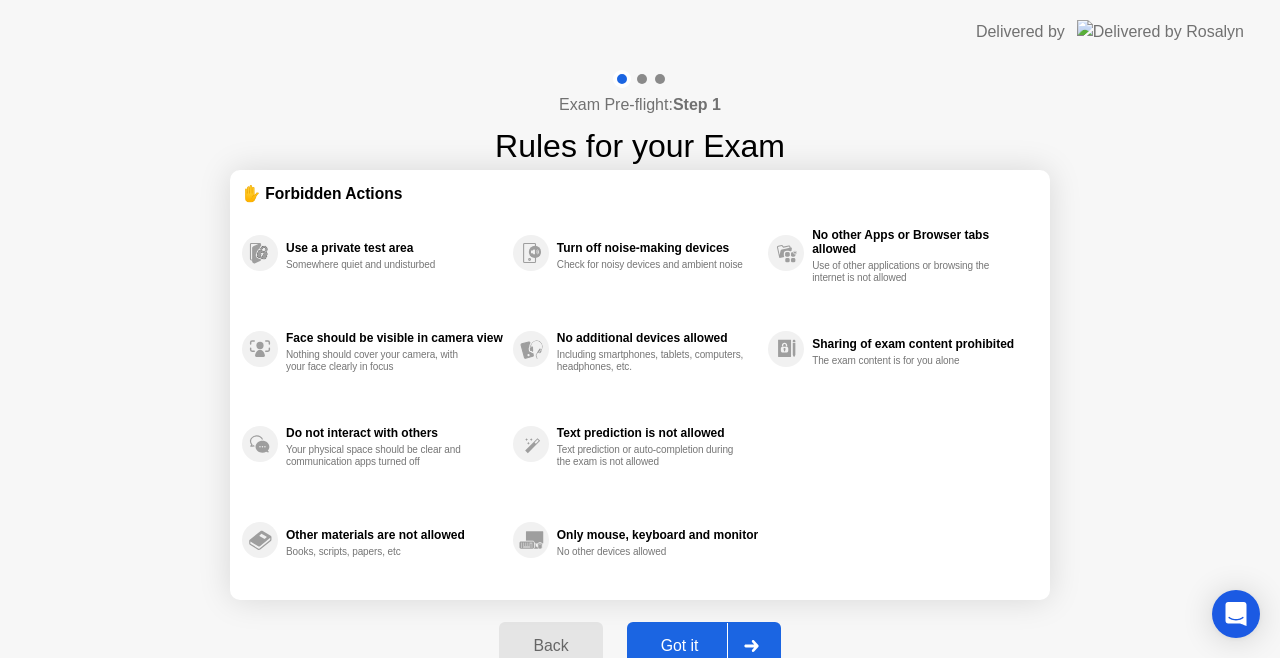 click on "Got it" 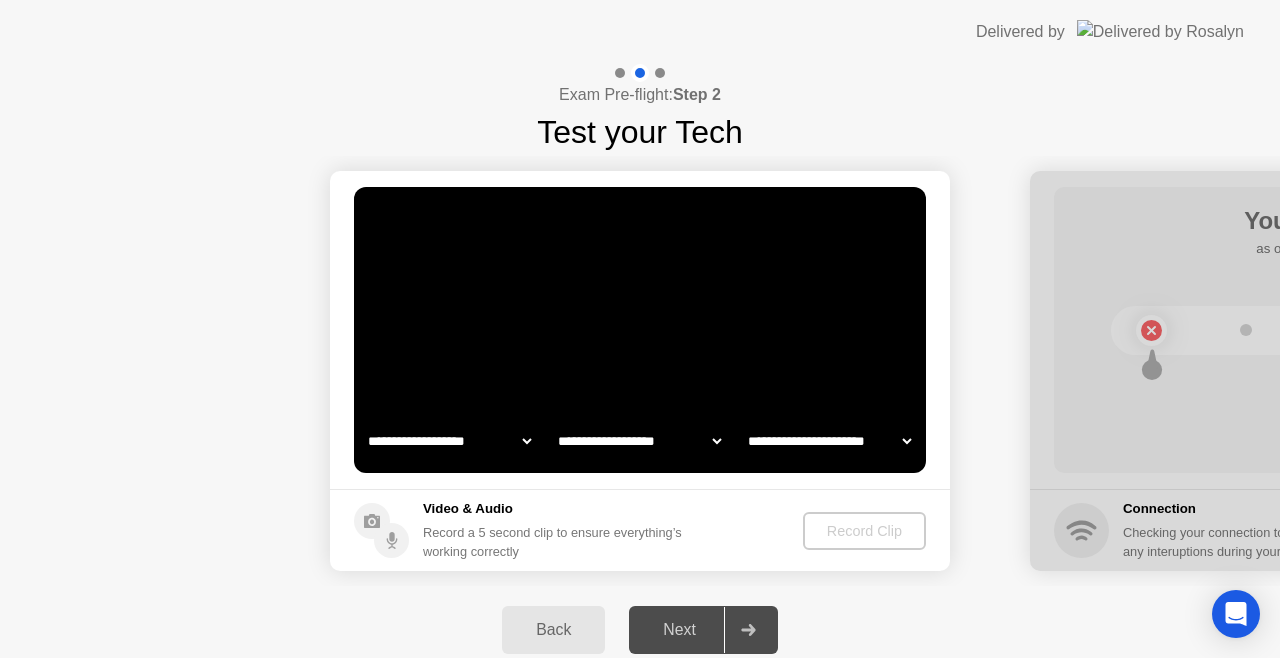 select on "*******" 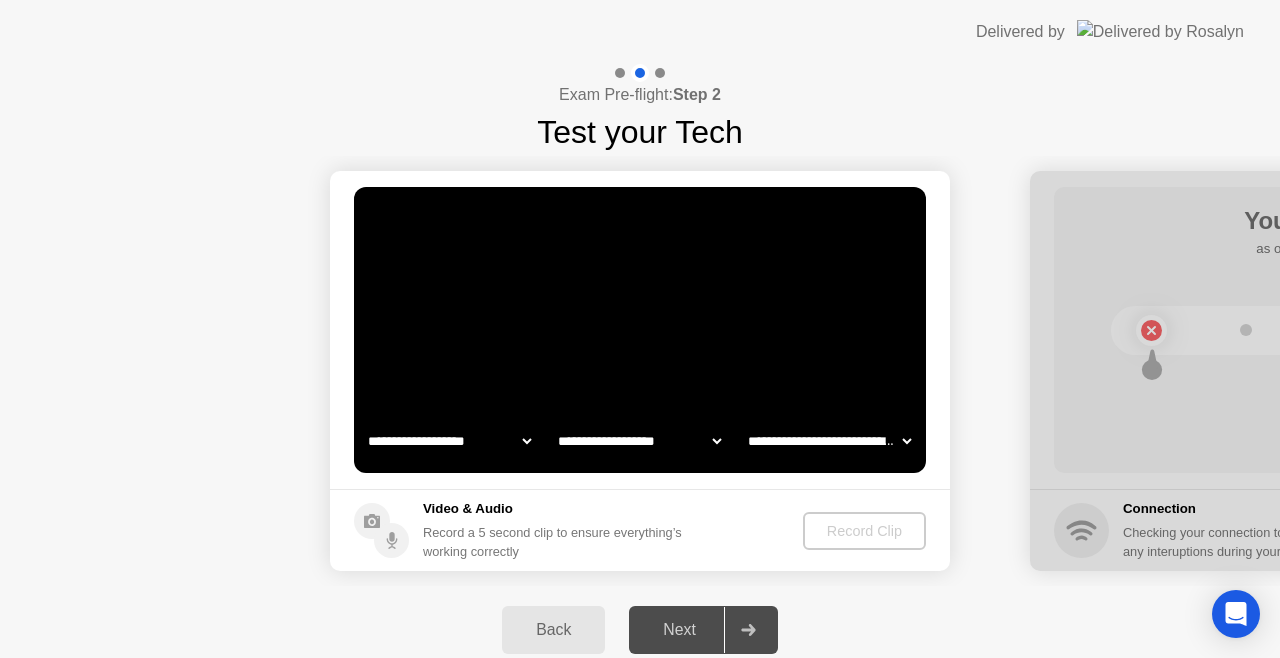 select on "**********" 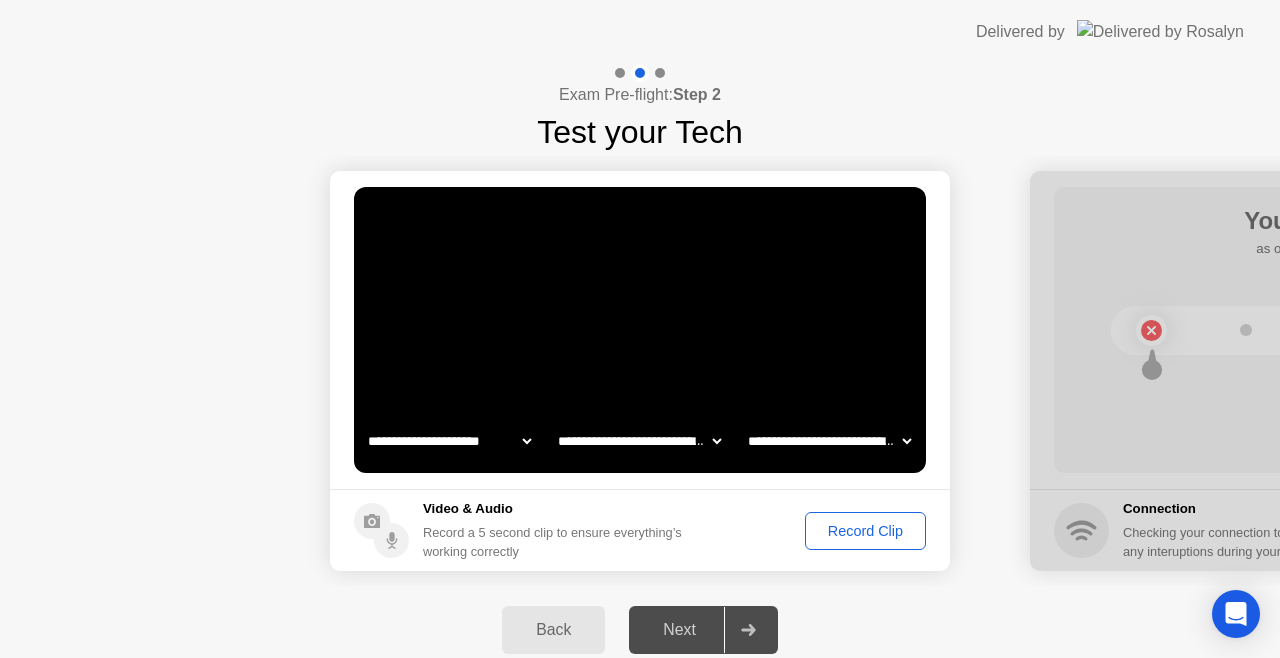 click on "Record Clip" 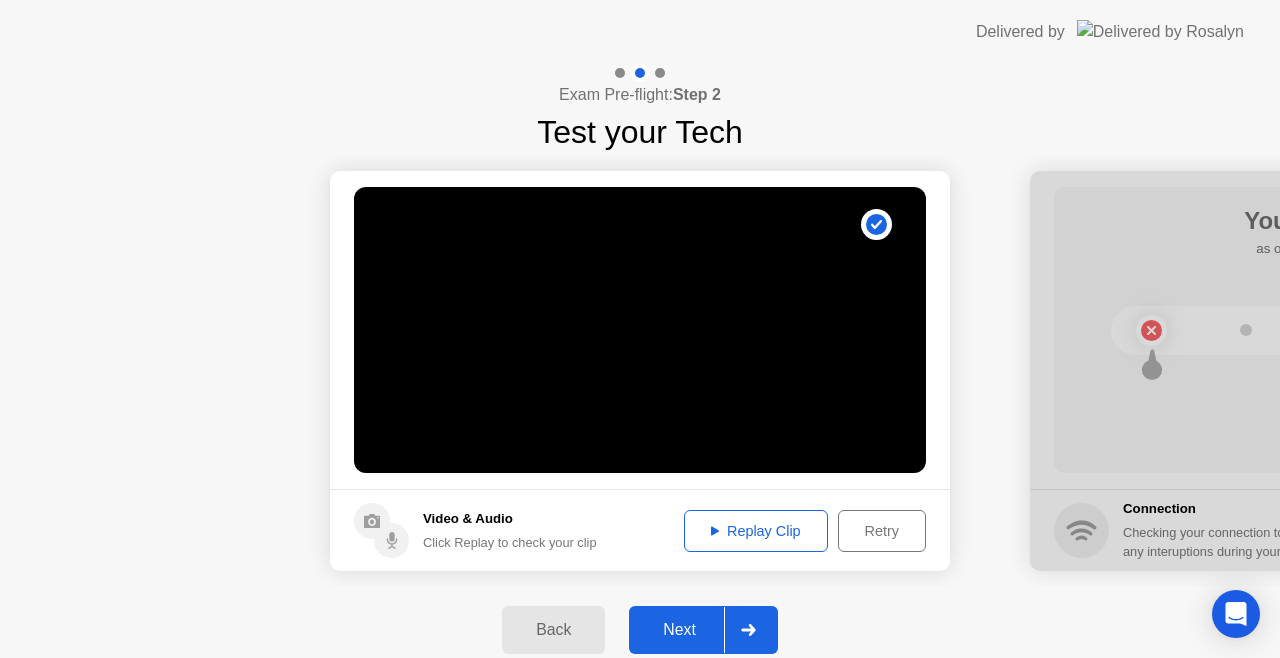 click on "Next" 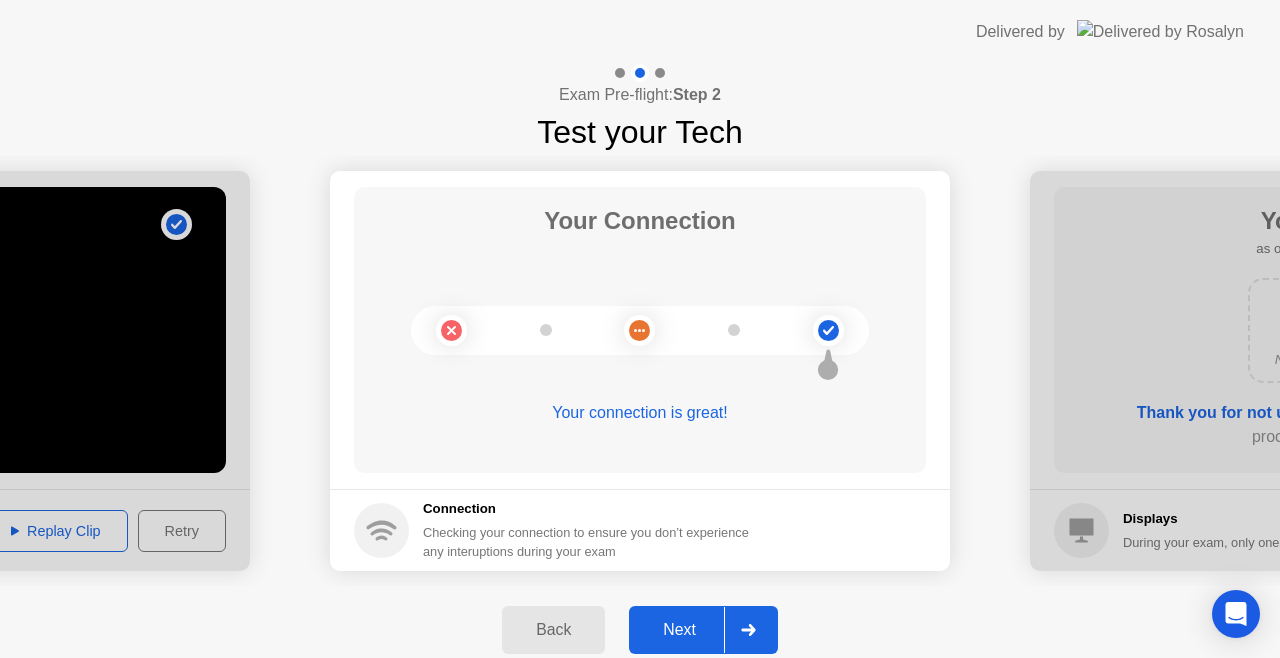 click 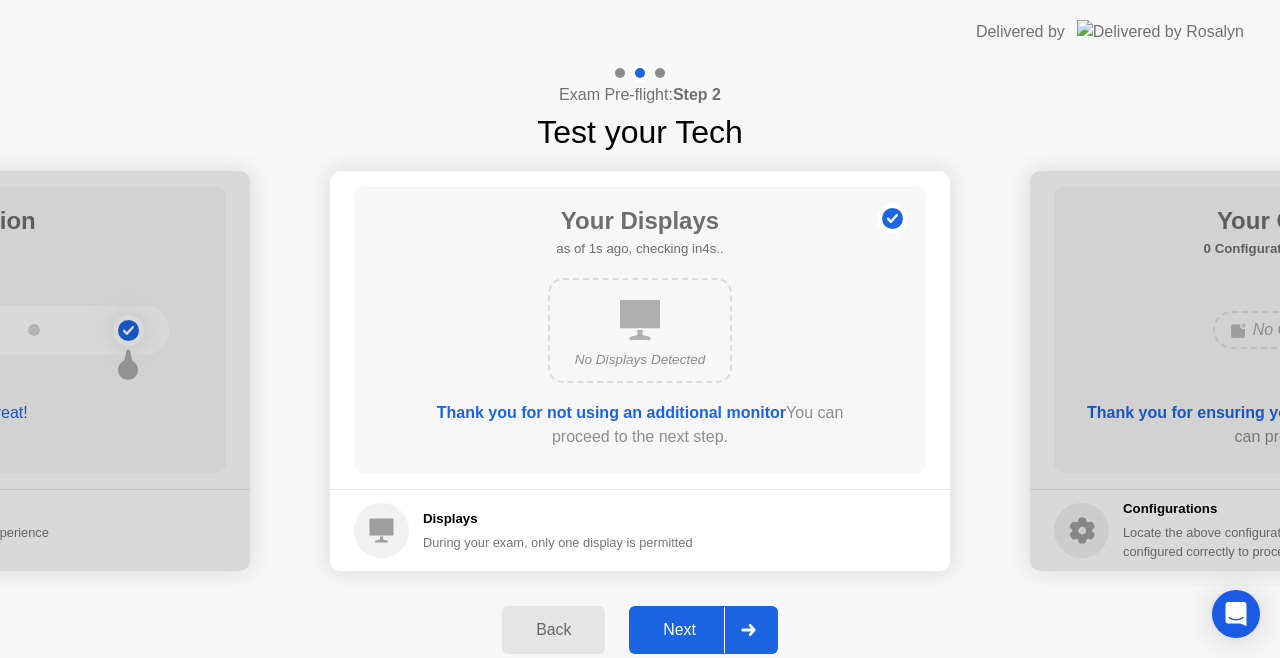 click 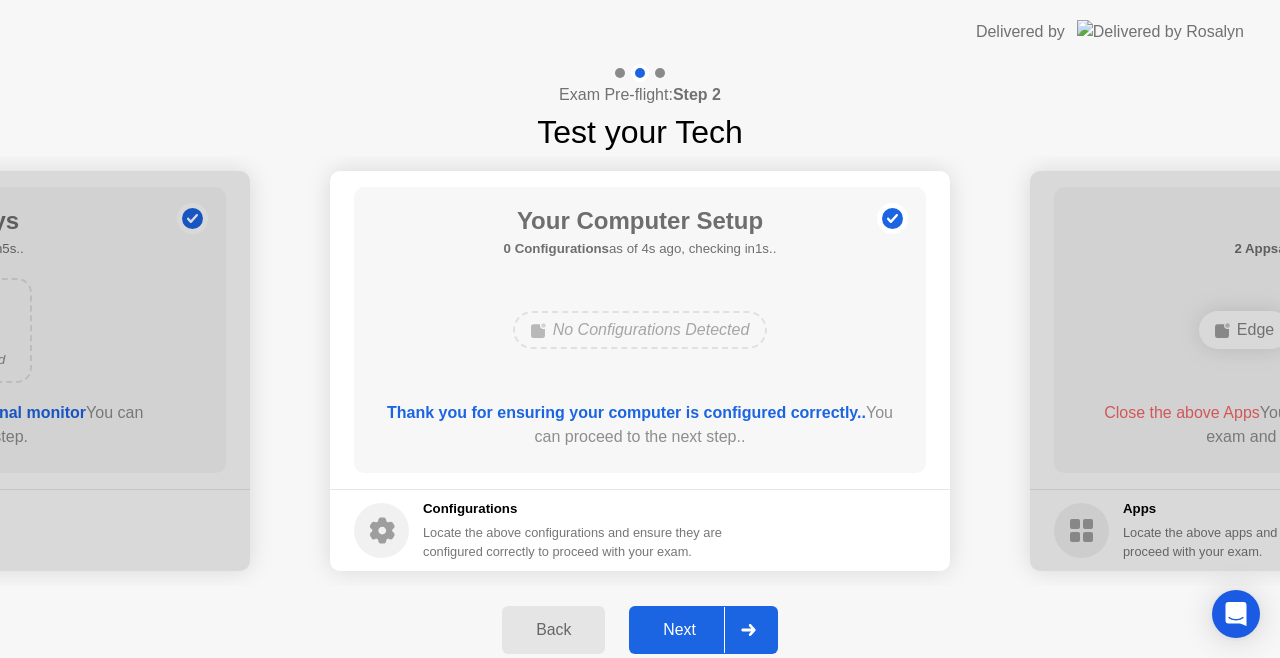 click 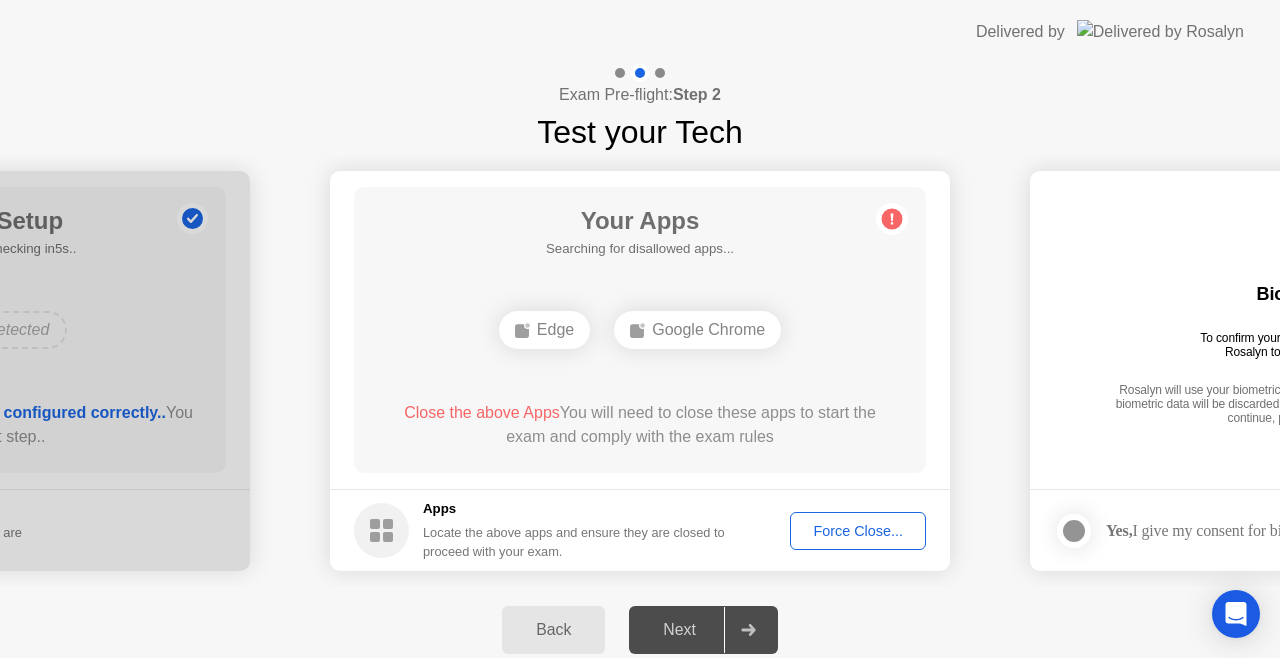 click on "Force Close..." 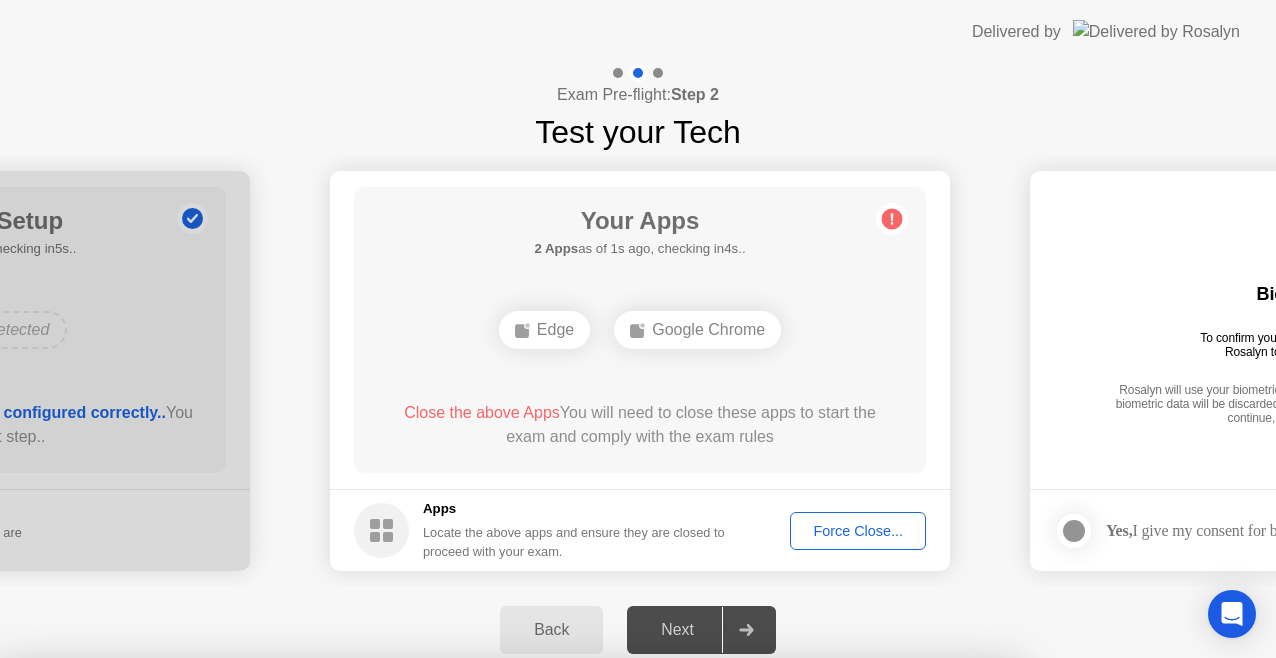 click on "Confirm" at bounding box center (577, 934) 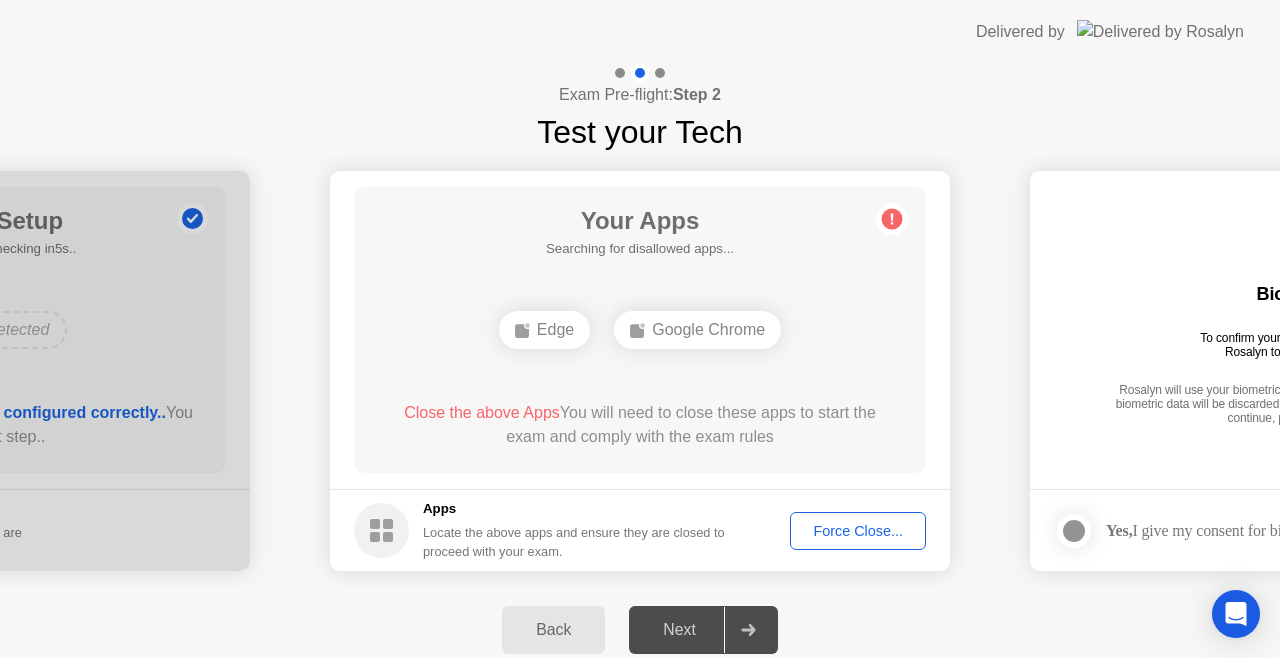 click on "Force Close..." 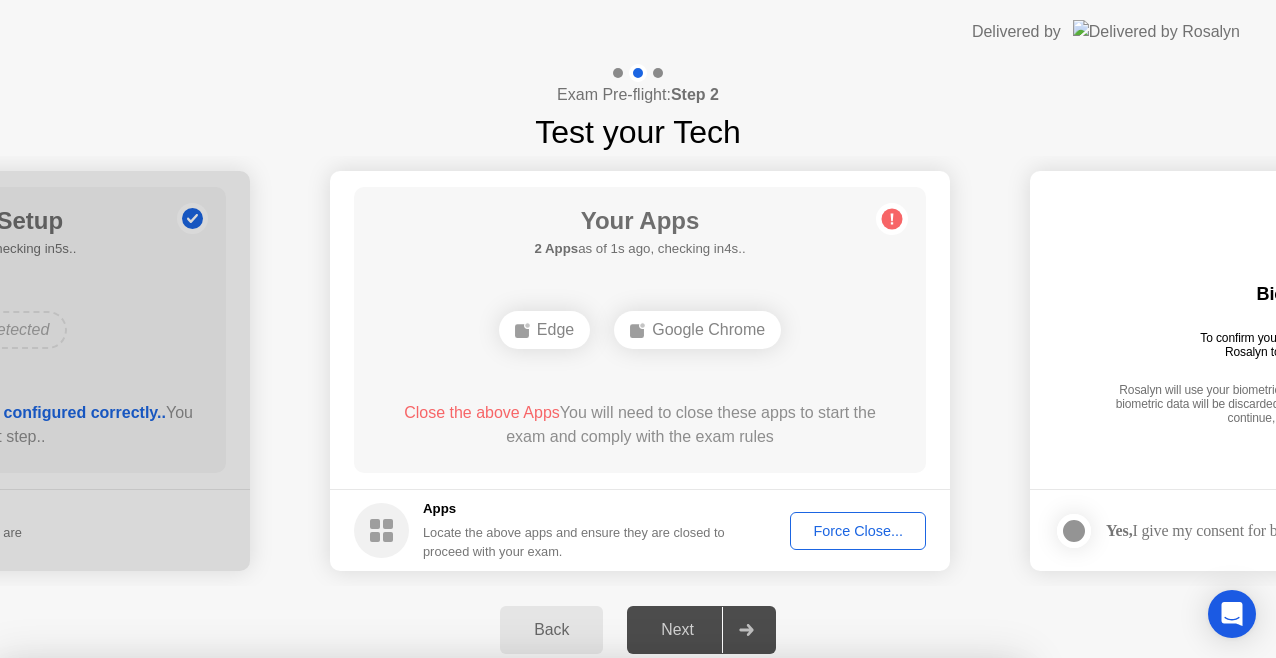 click on "Confirm" at bounding box center [577, 934] 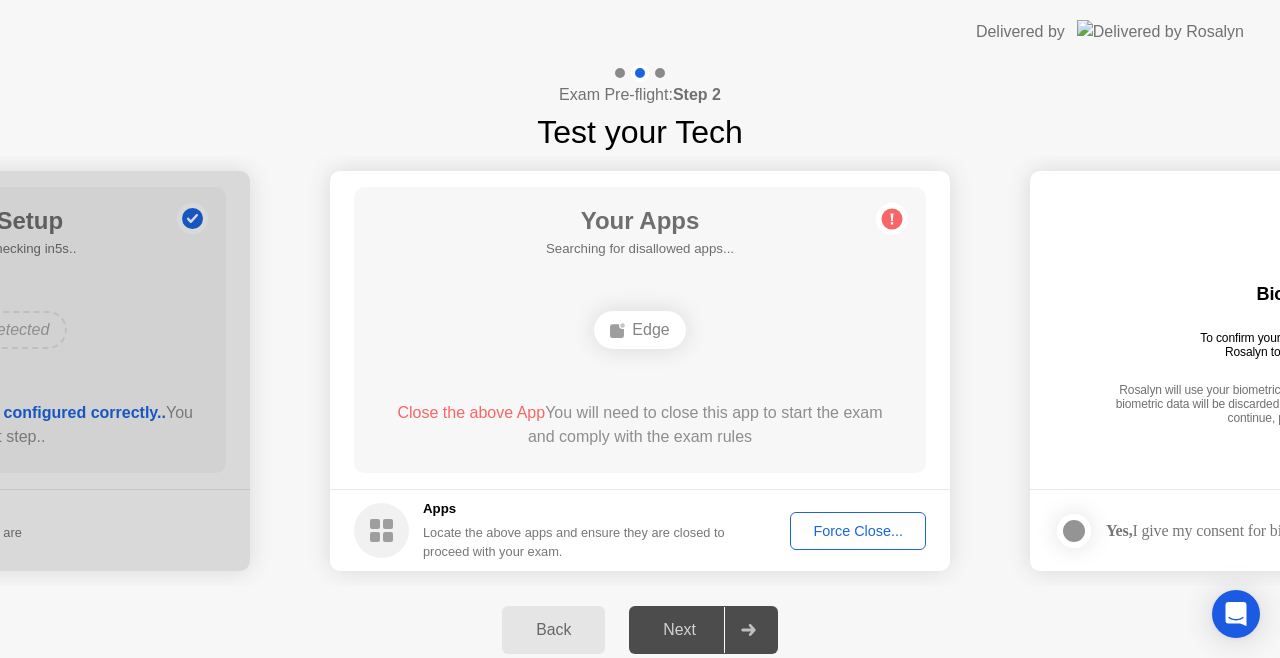click on "Force Close..." 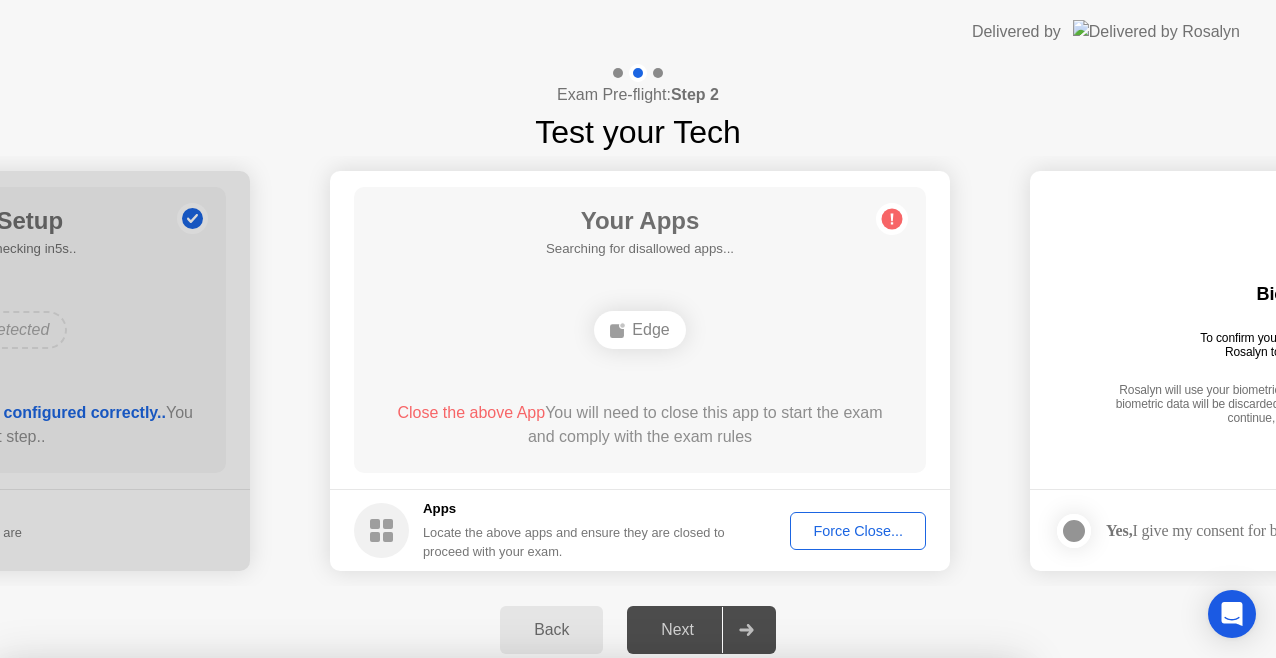 click on "Confirm" at bounding box center [577, 934] 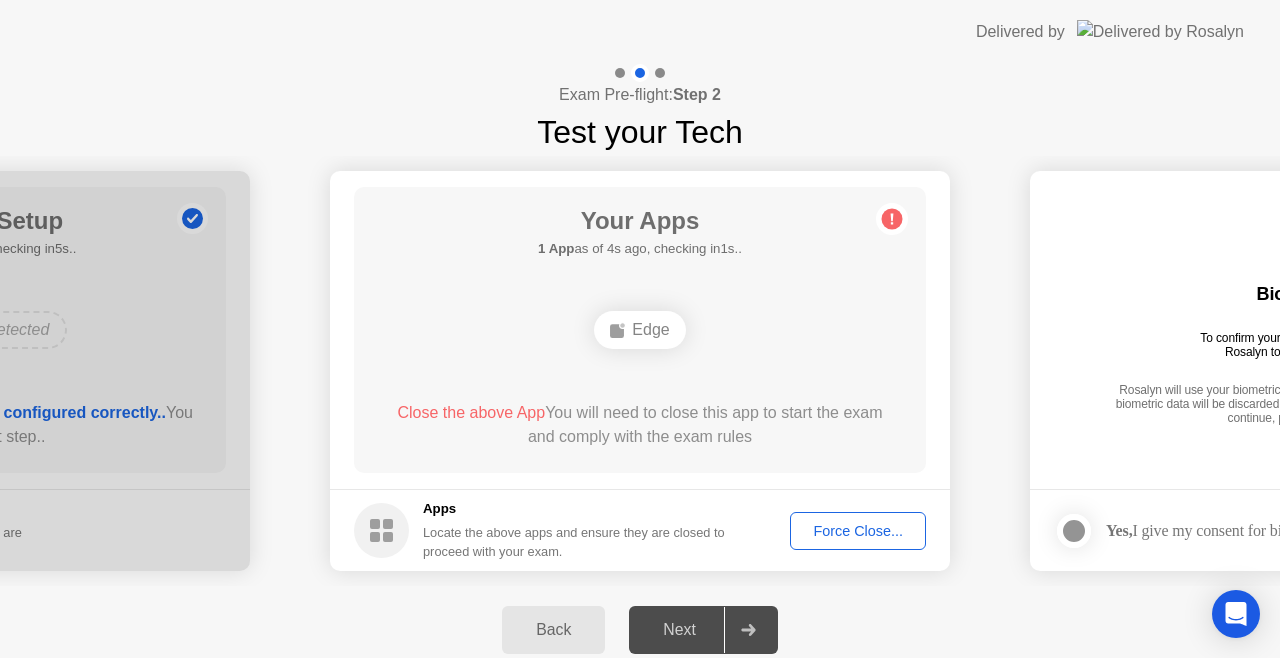 click on "Force Close..." 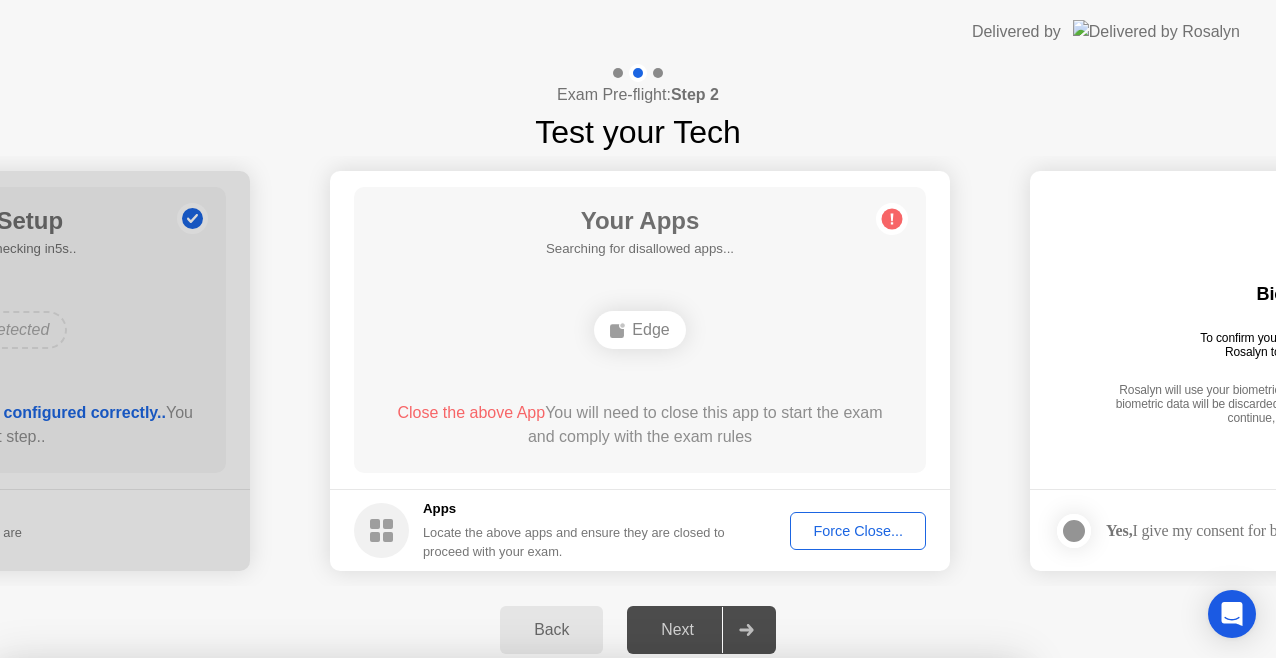 click on "Confirm" at bounding box center (577, 934) 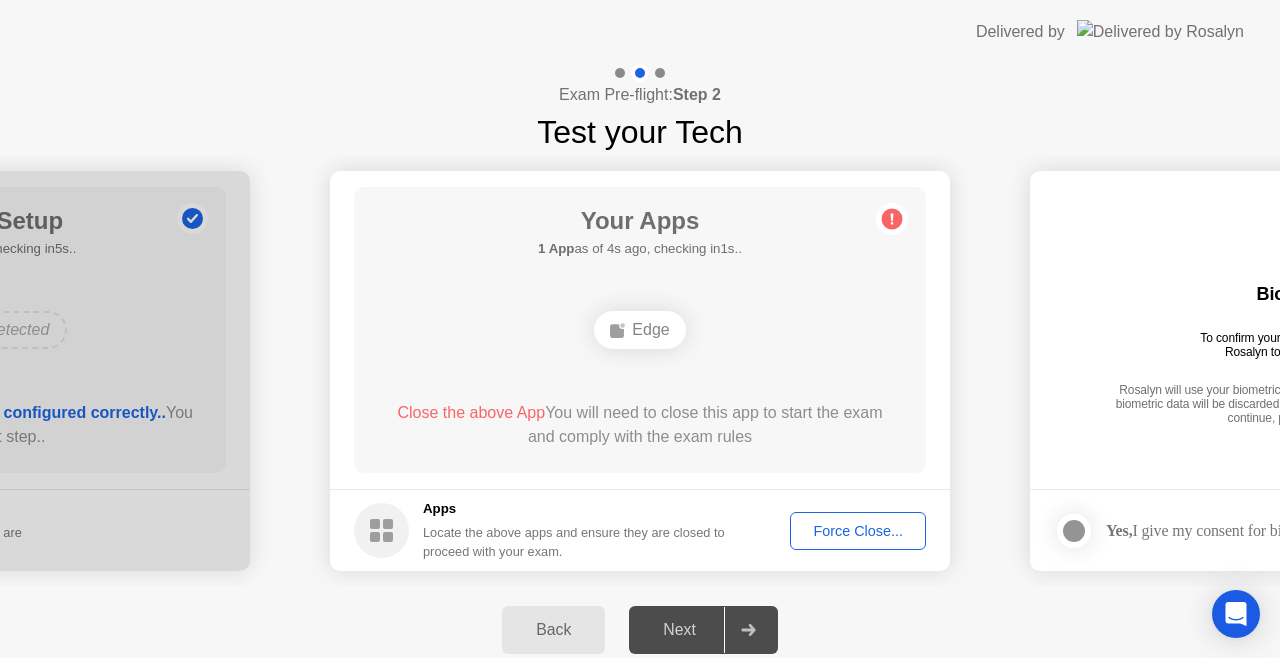 click on "Force Close..." 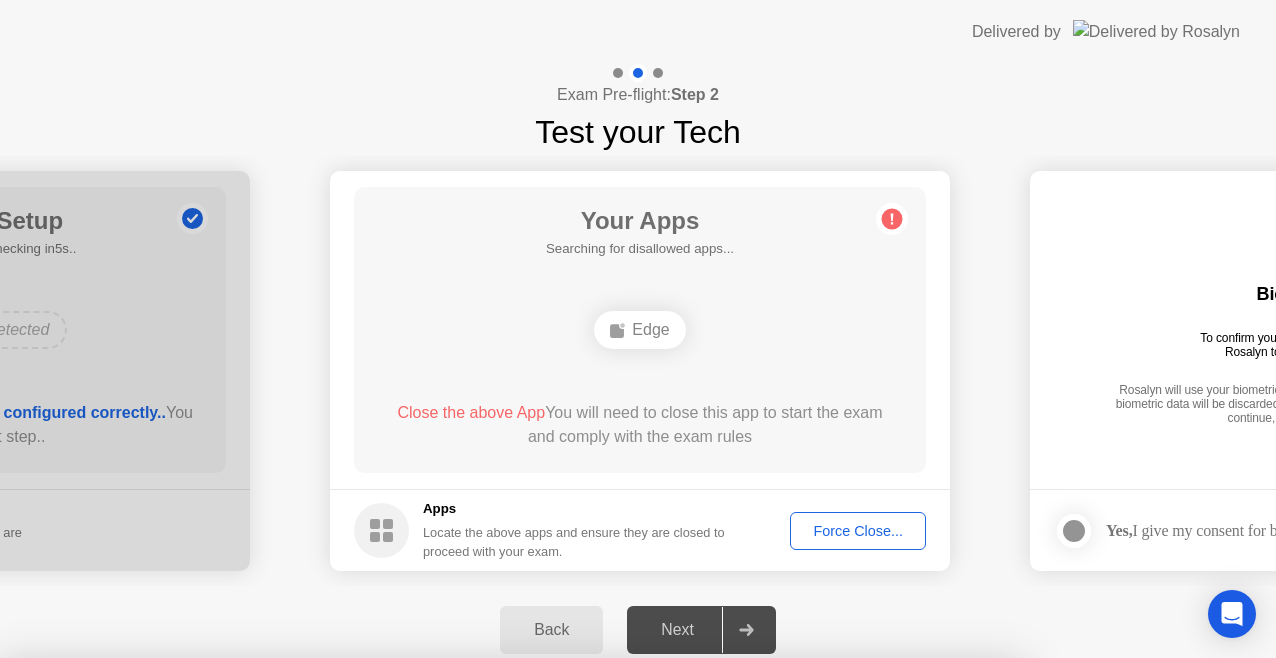 click on "Confirm" at bounding box center [577, 934] 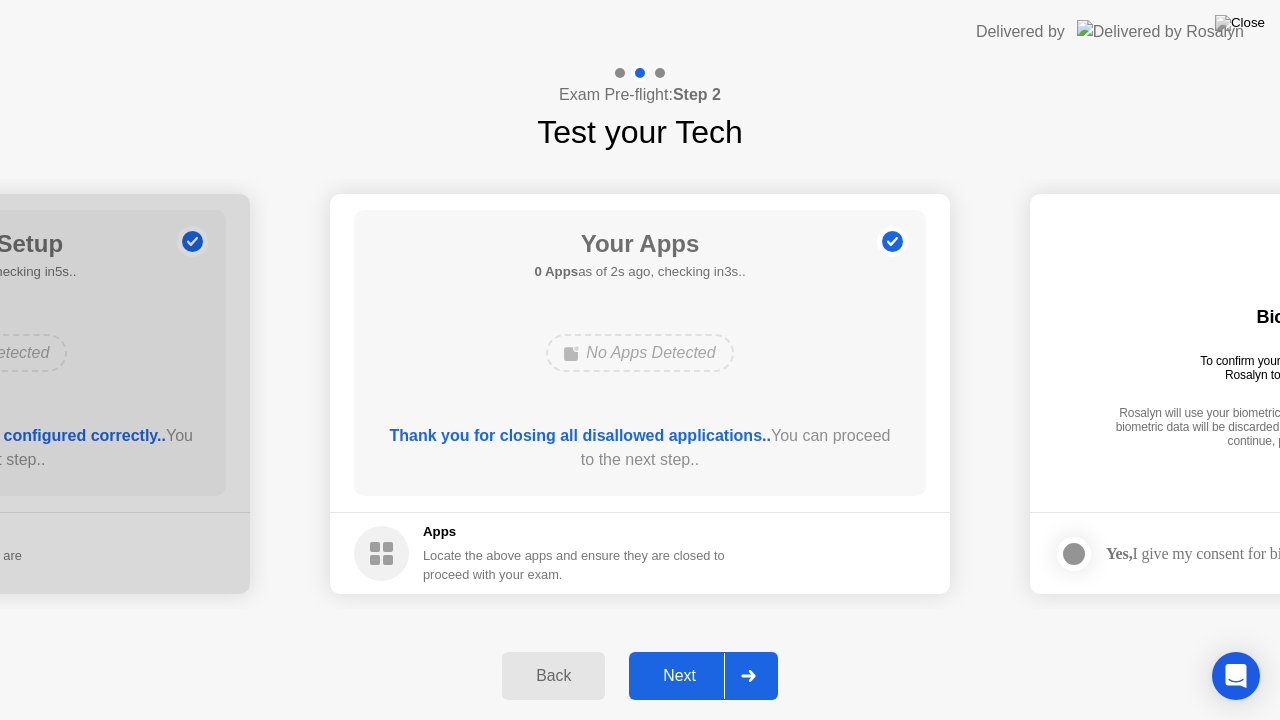 click on "Next" 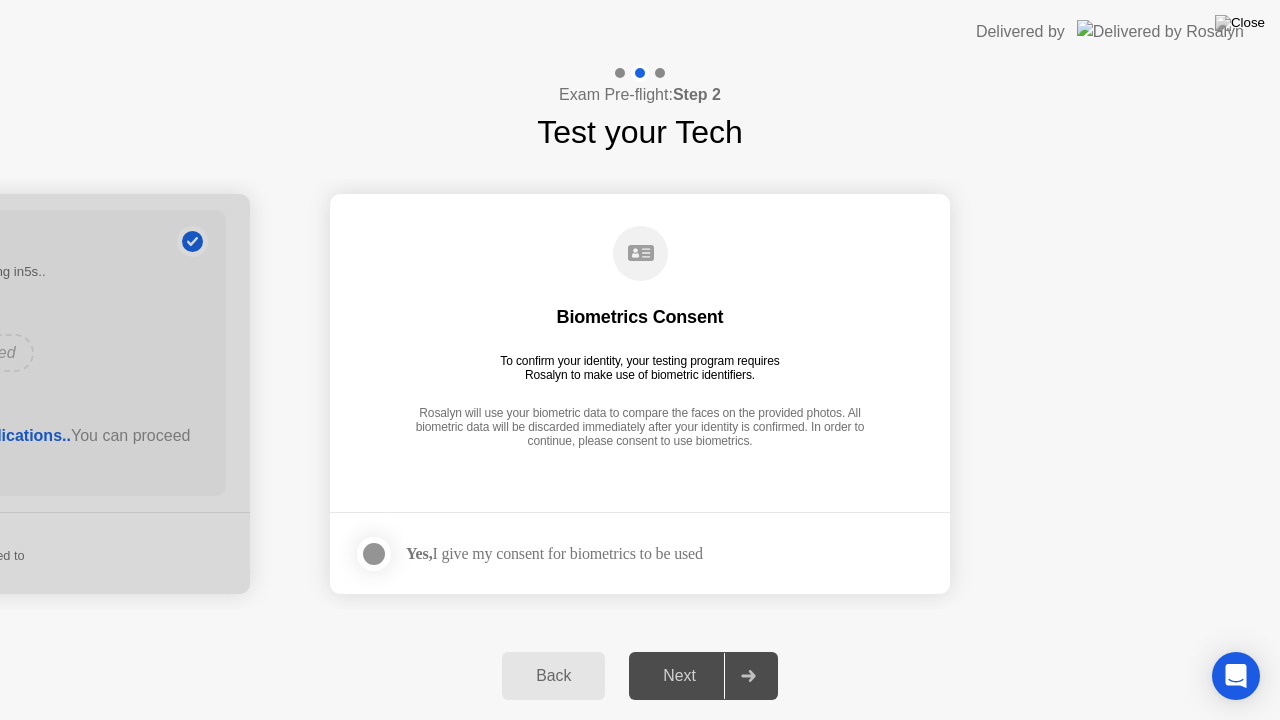 click 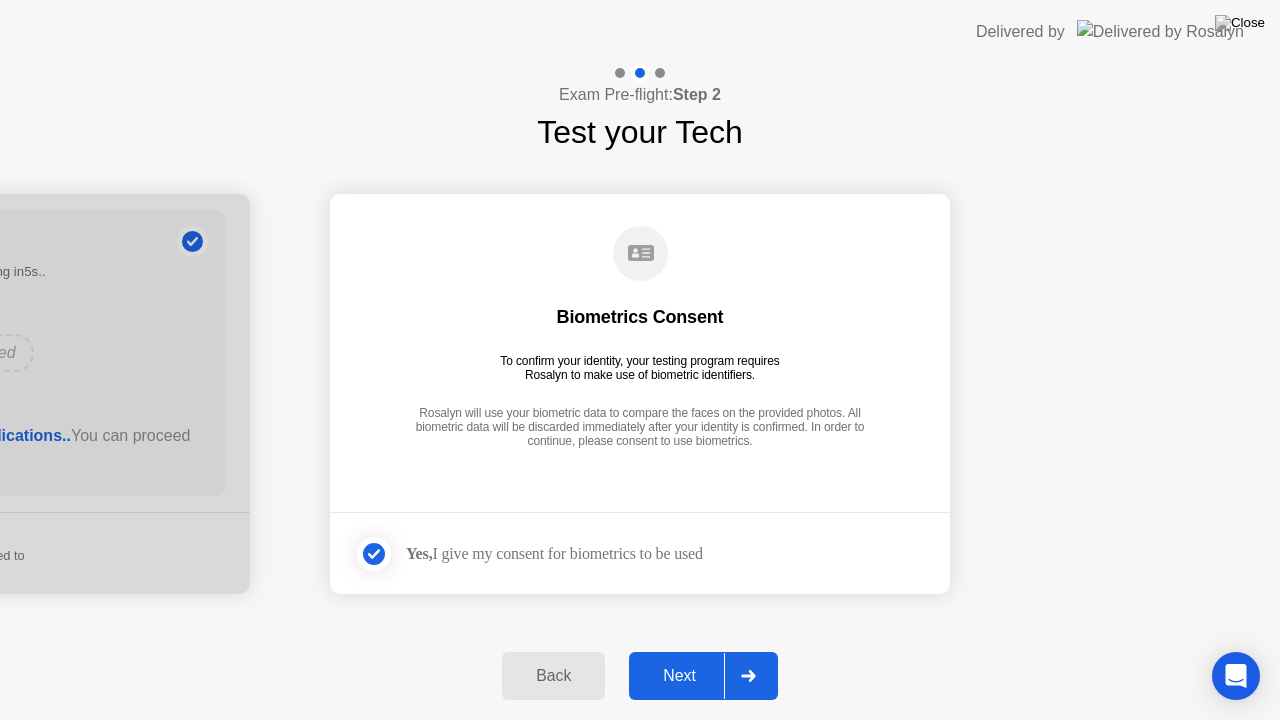 click 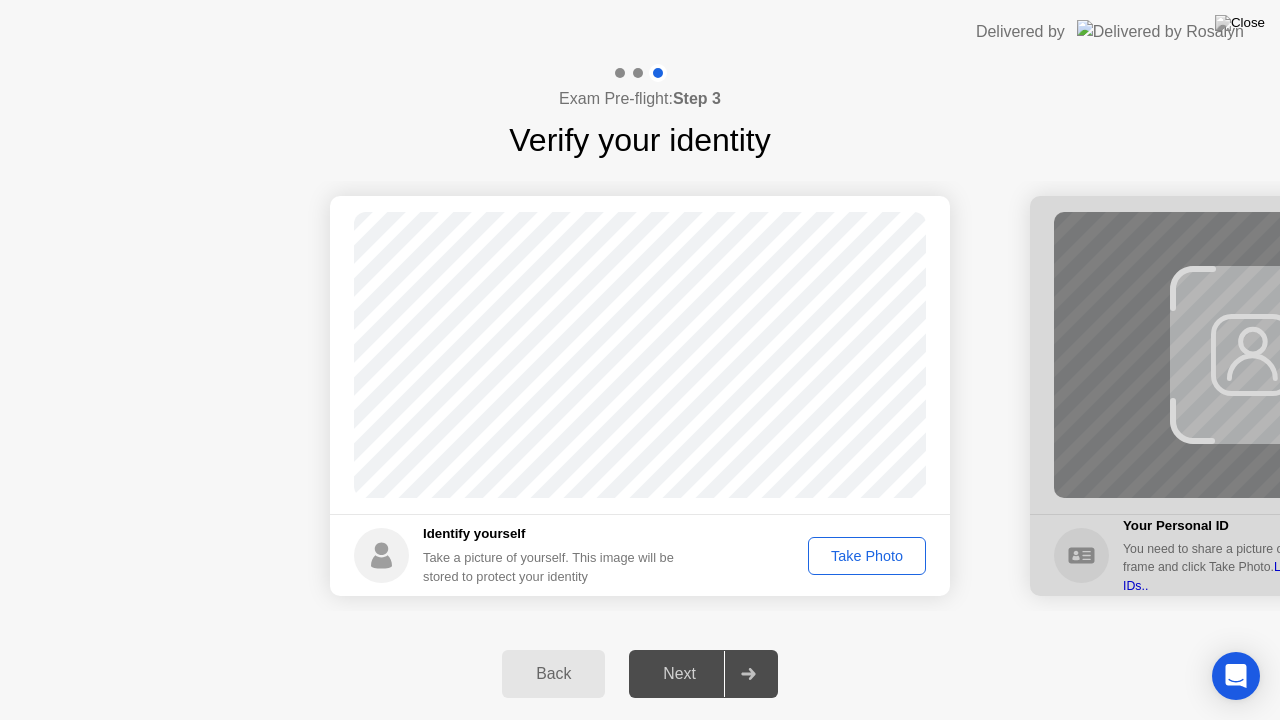 click on "Take Photo" 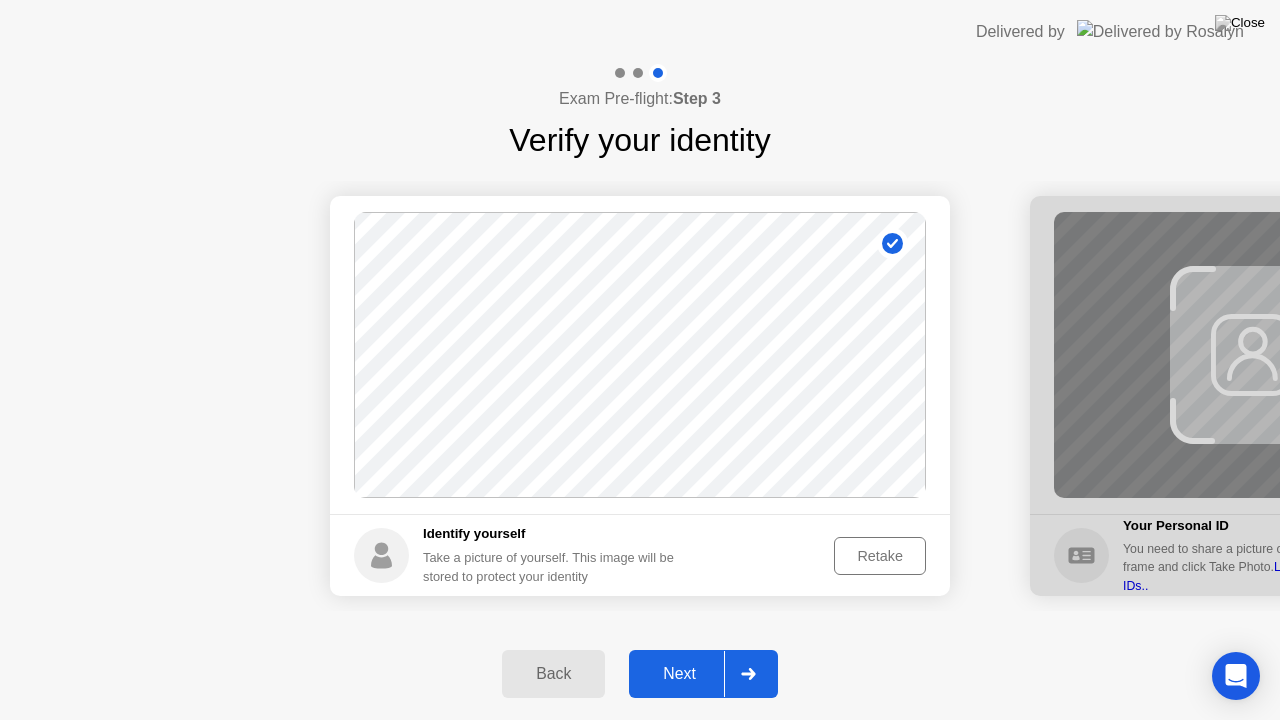 click 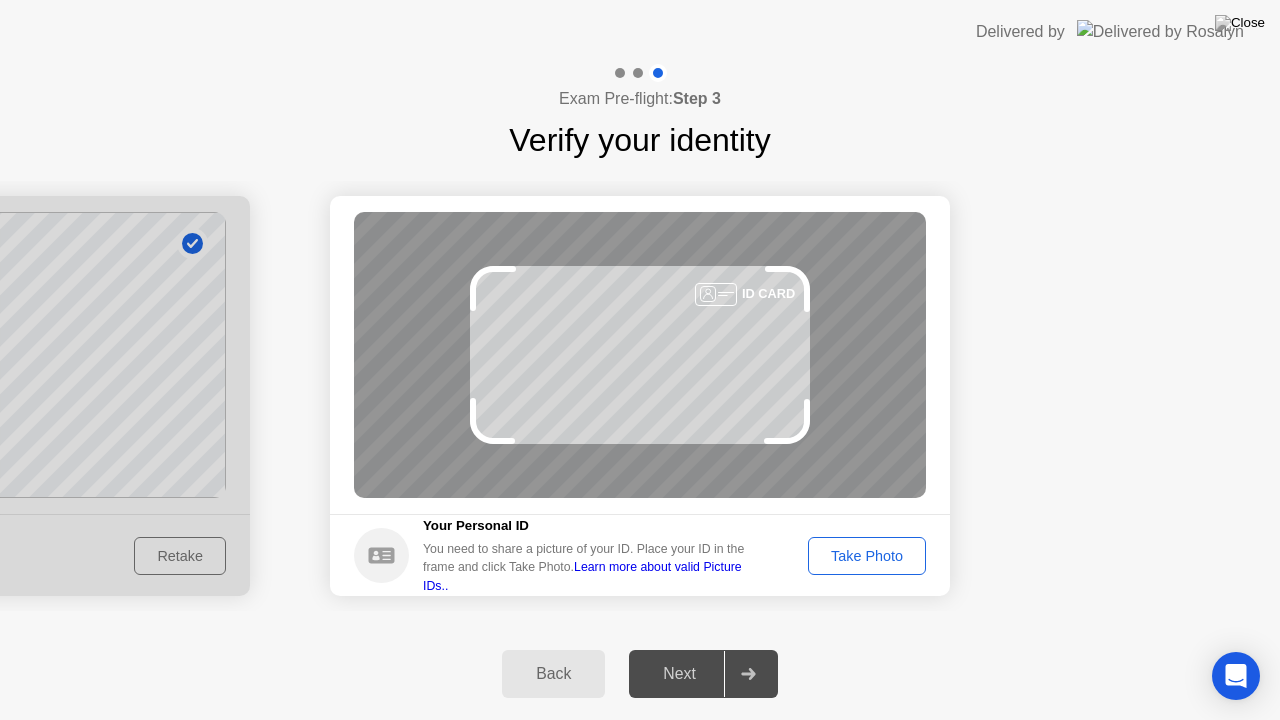 click on "Take Photo" 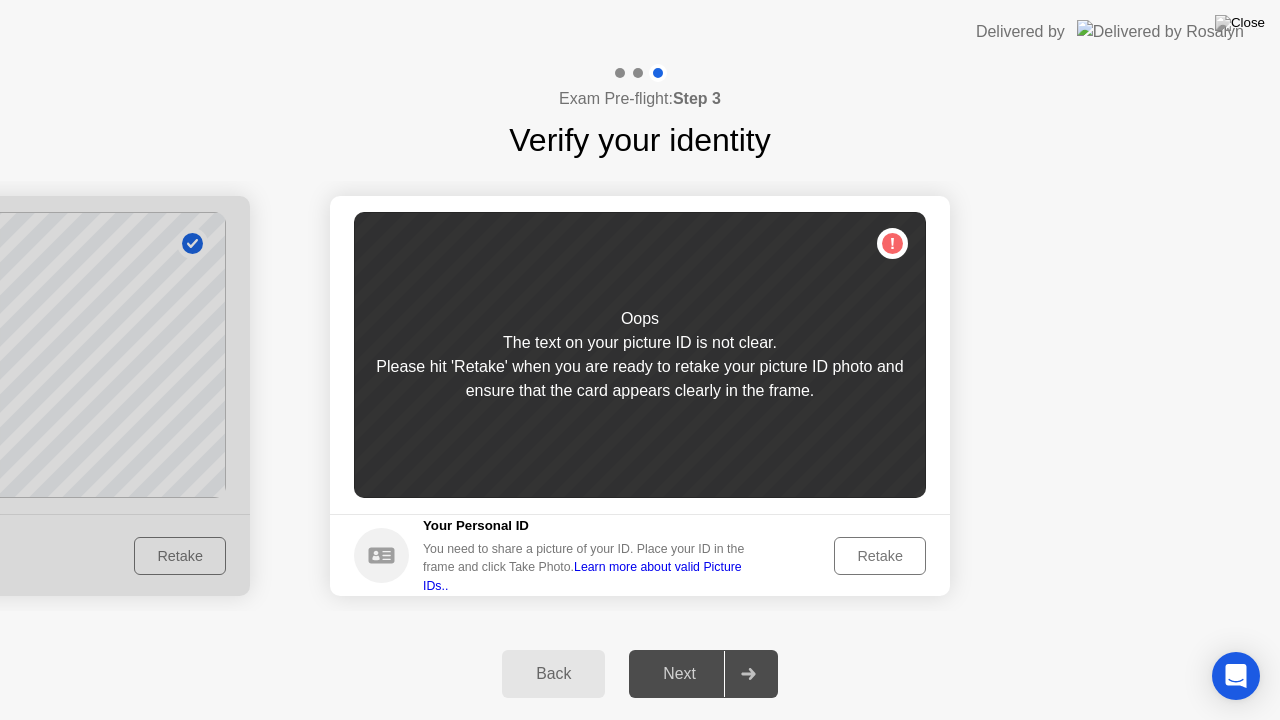 click on "Retake" 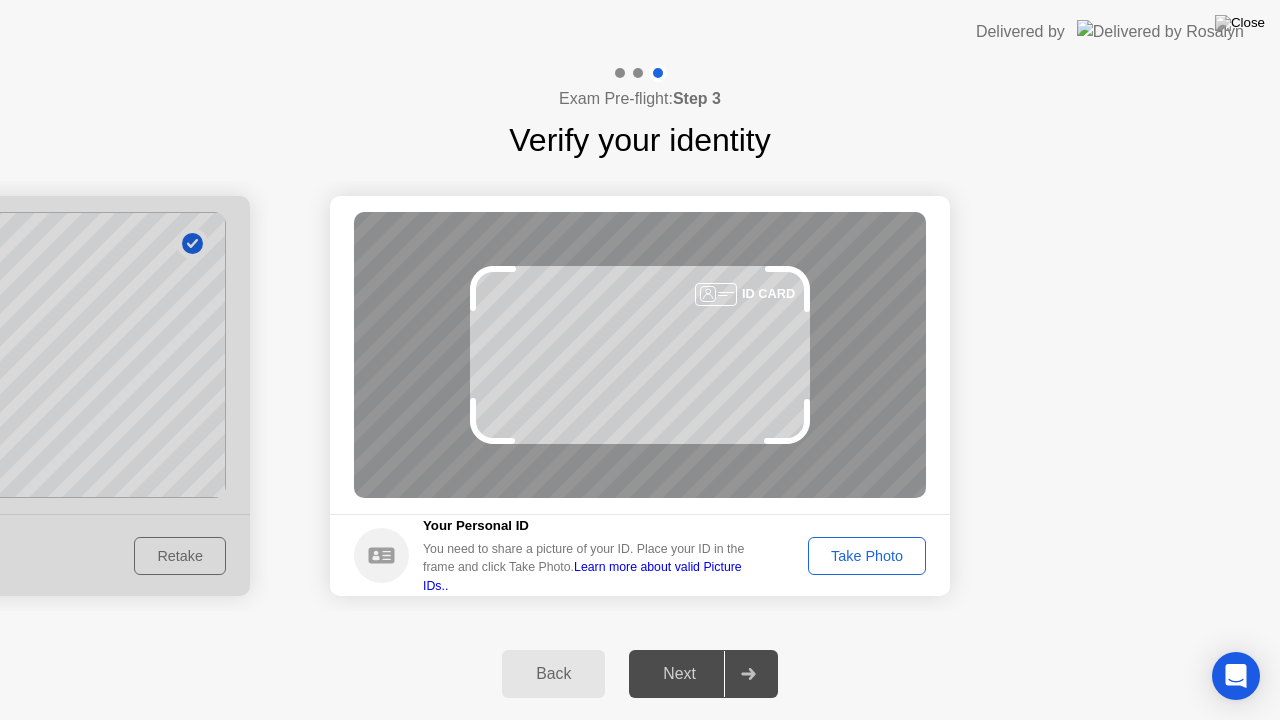 click on "Take Photo" 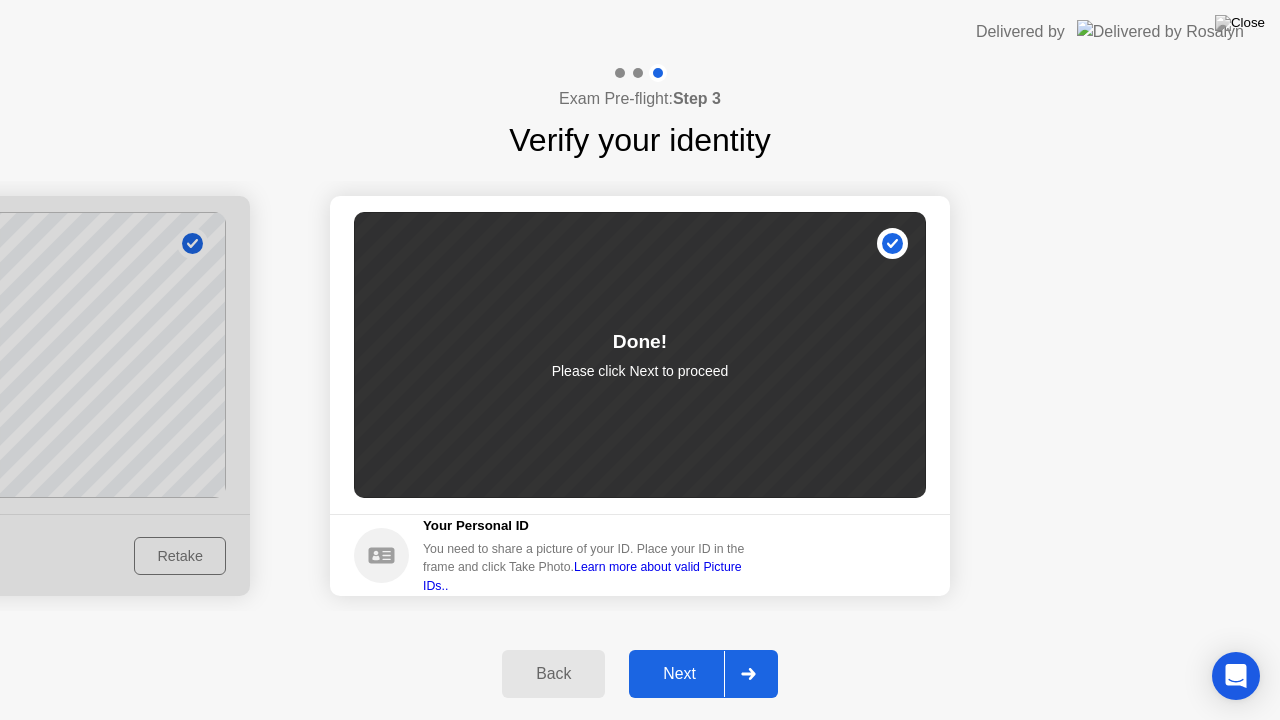 click 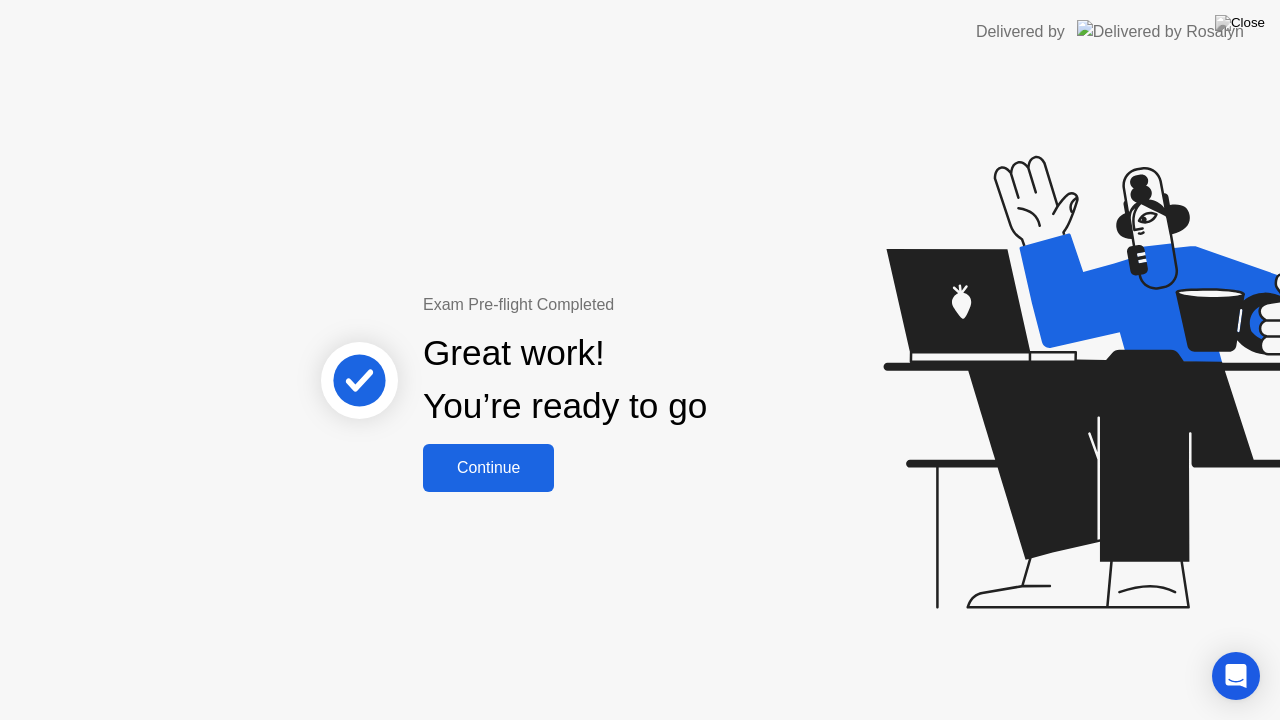 click on "Continue" 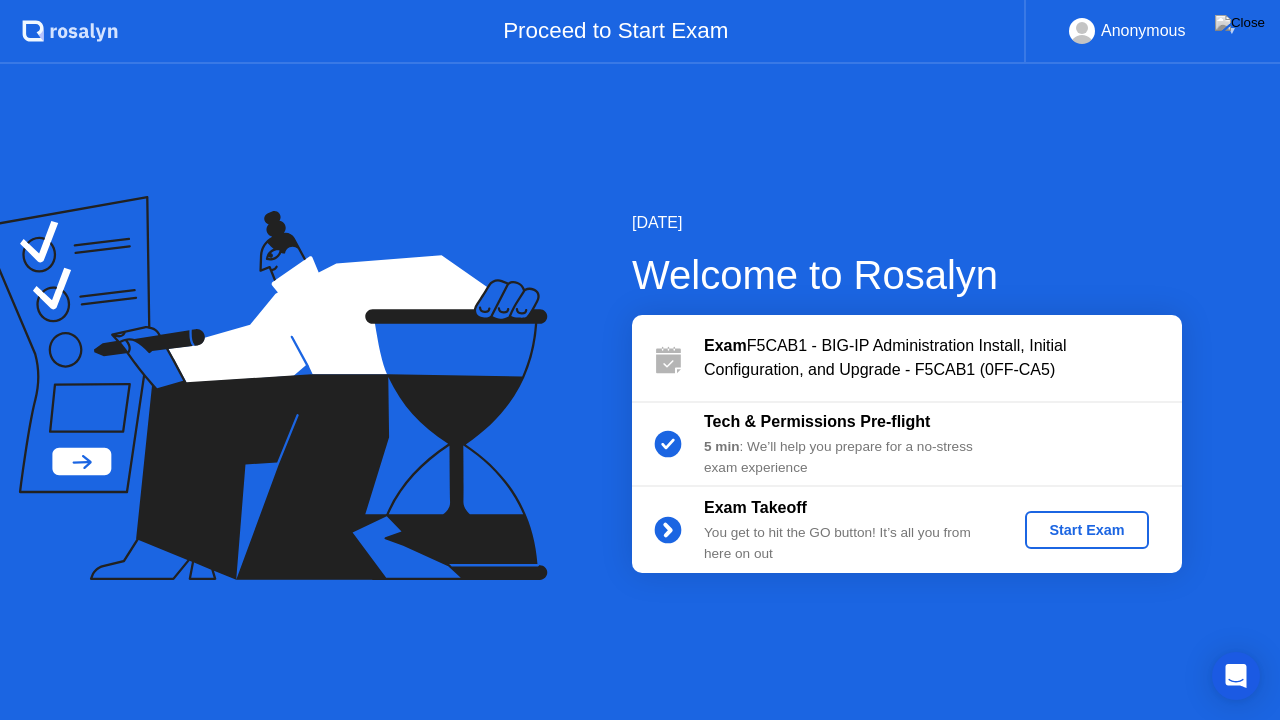 click on "Start Exam" 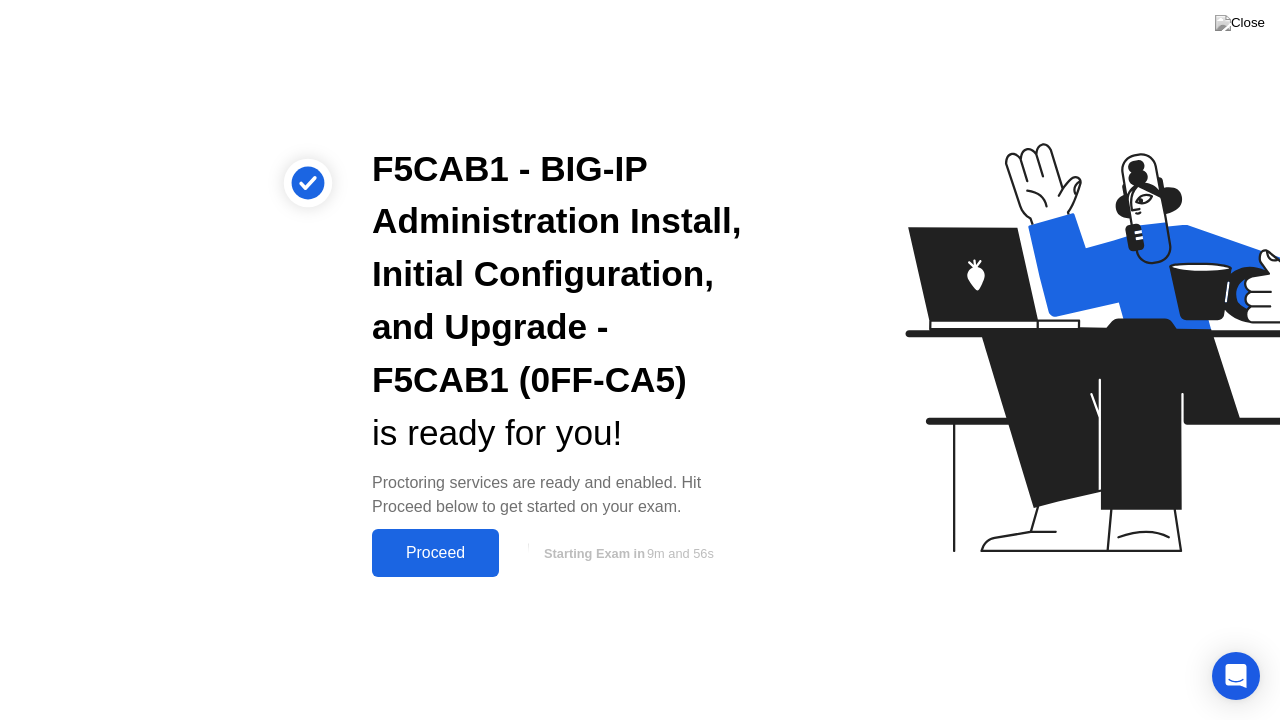 click on "Proceed" 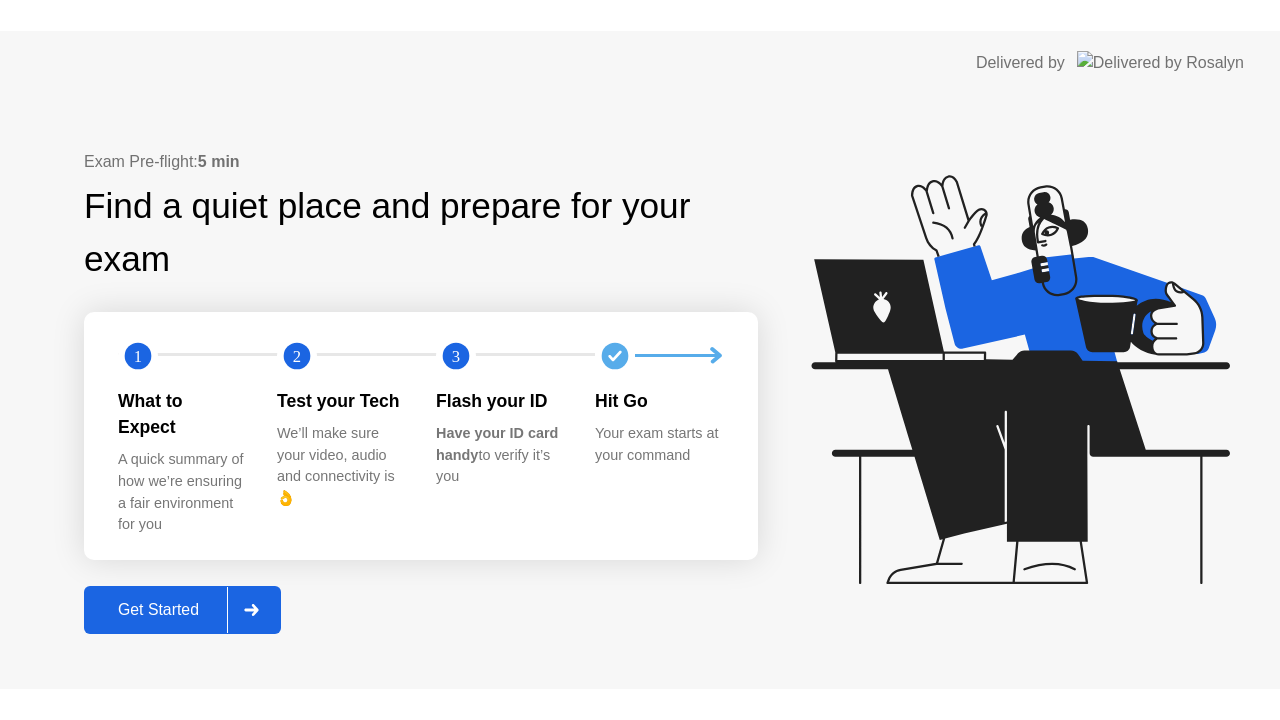 scroll, scrollTop: 0, scrollLeft: 0, axis: both 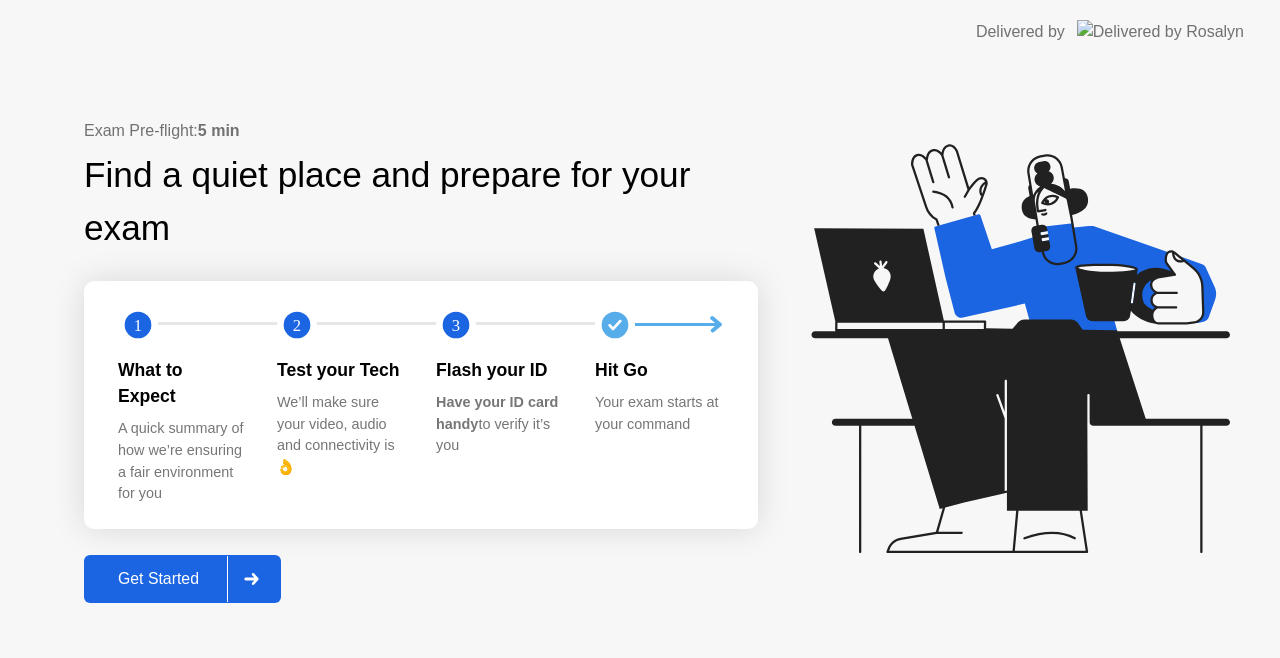 click on "Get Started" 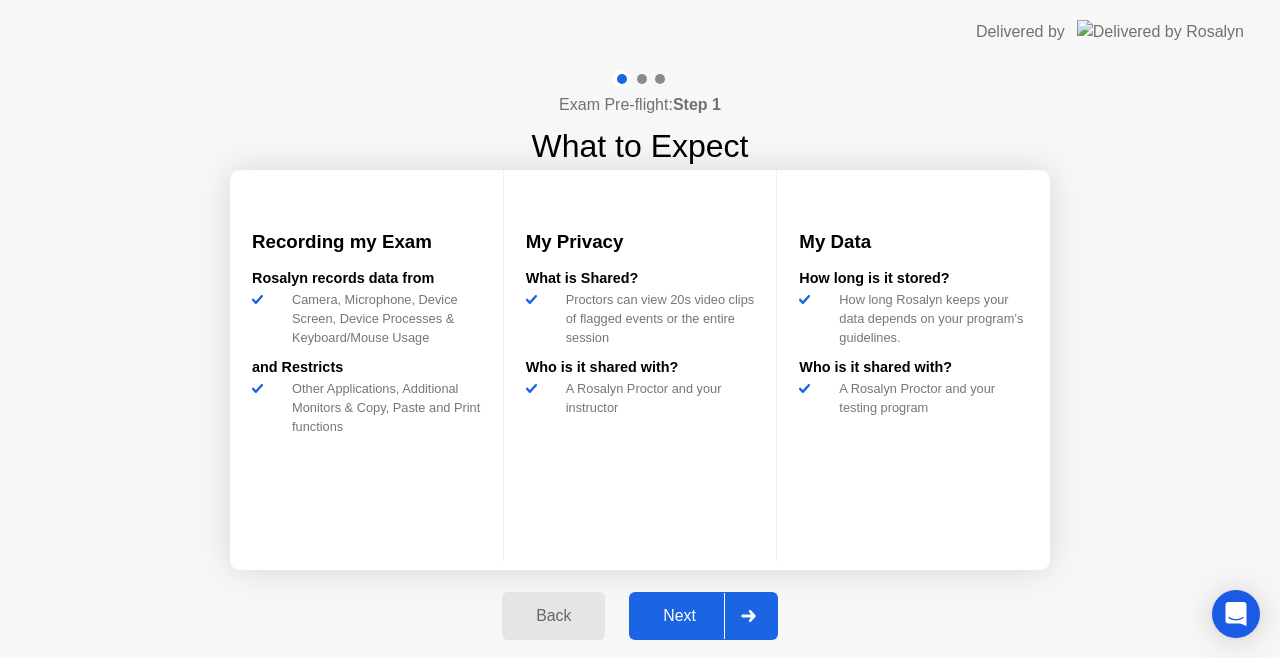 click on "Next" 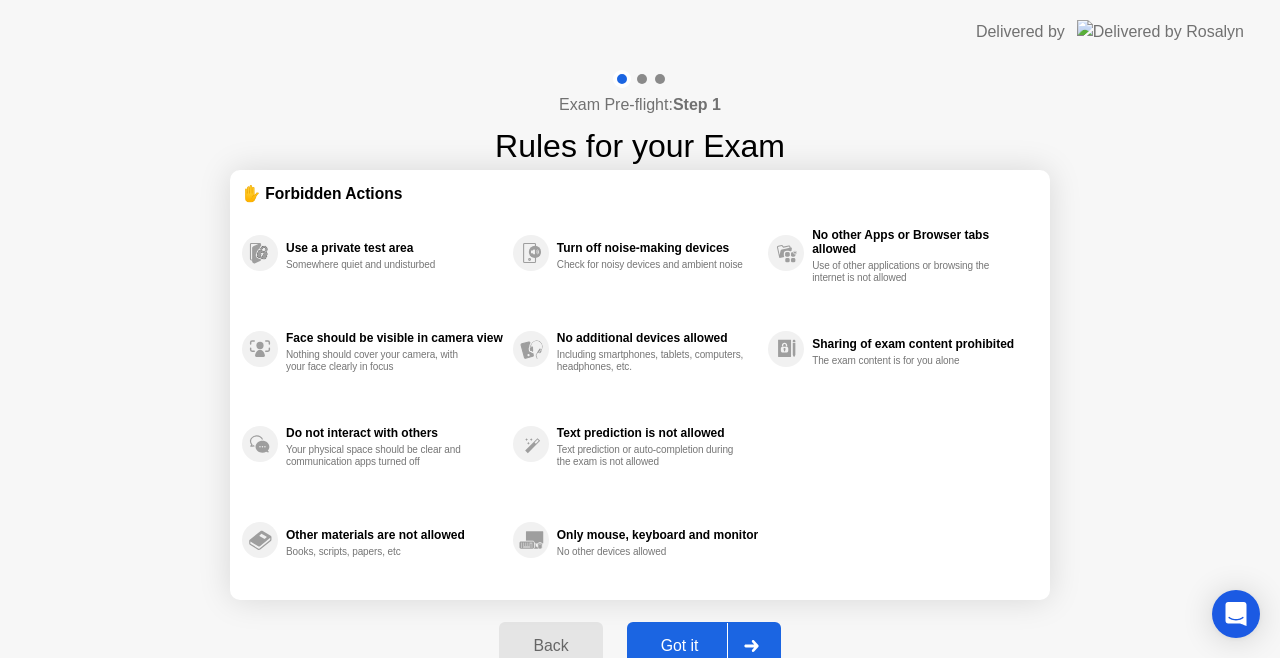 click on "Got it" 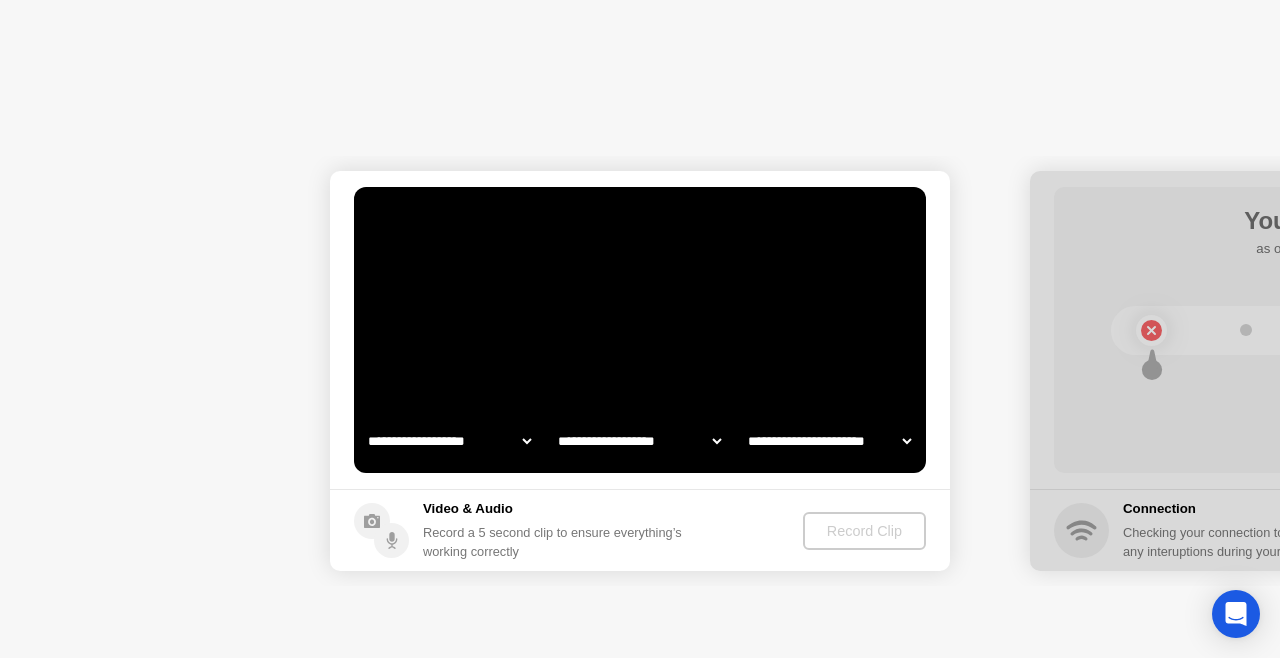 select on "**********" 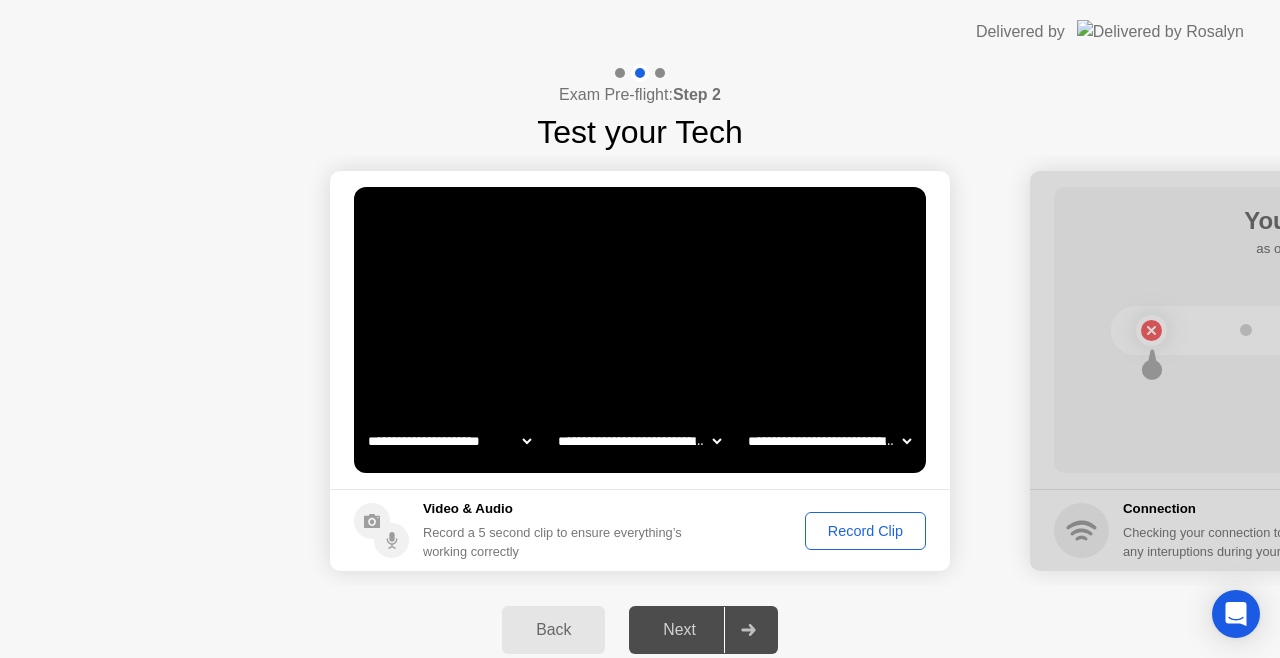 click on "Record Clip" 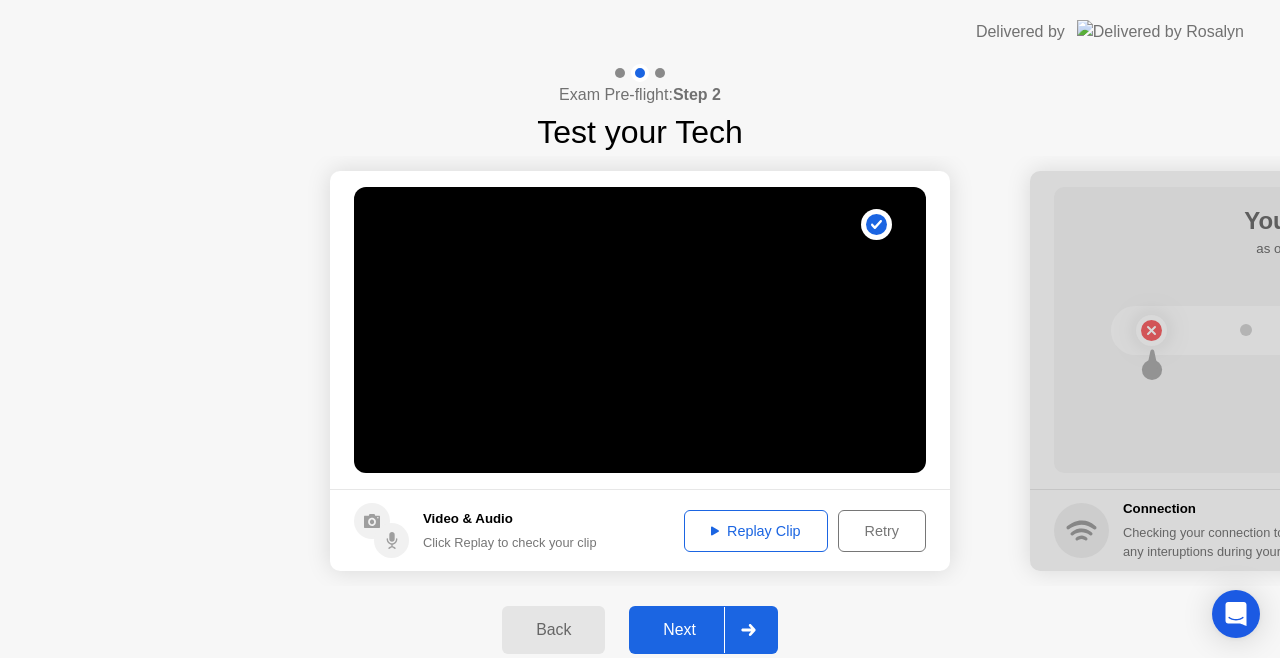 click on "Next" 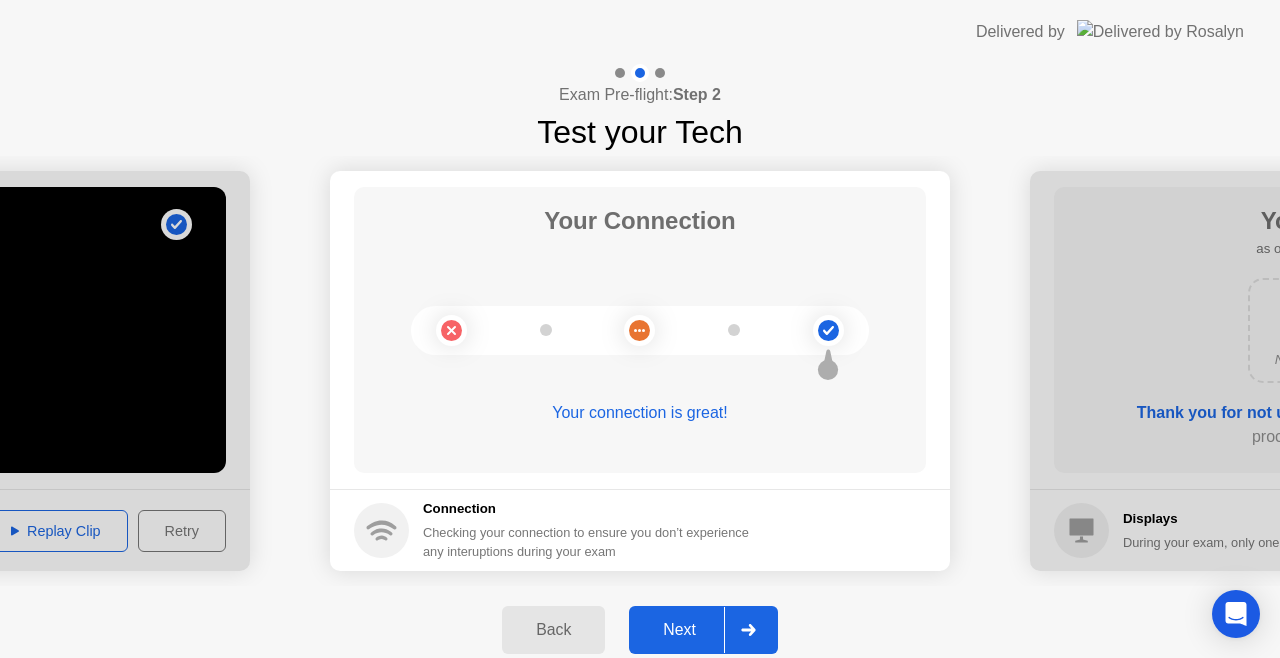 click on "Next" 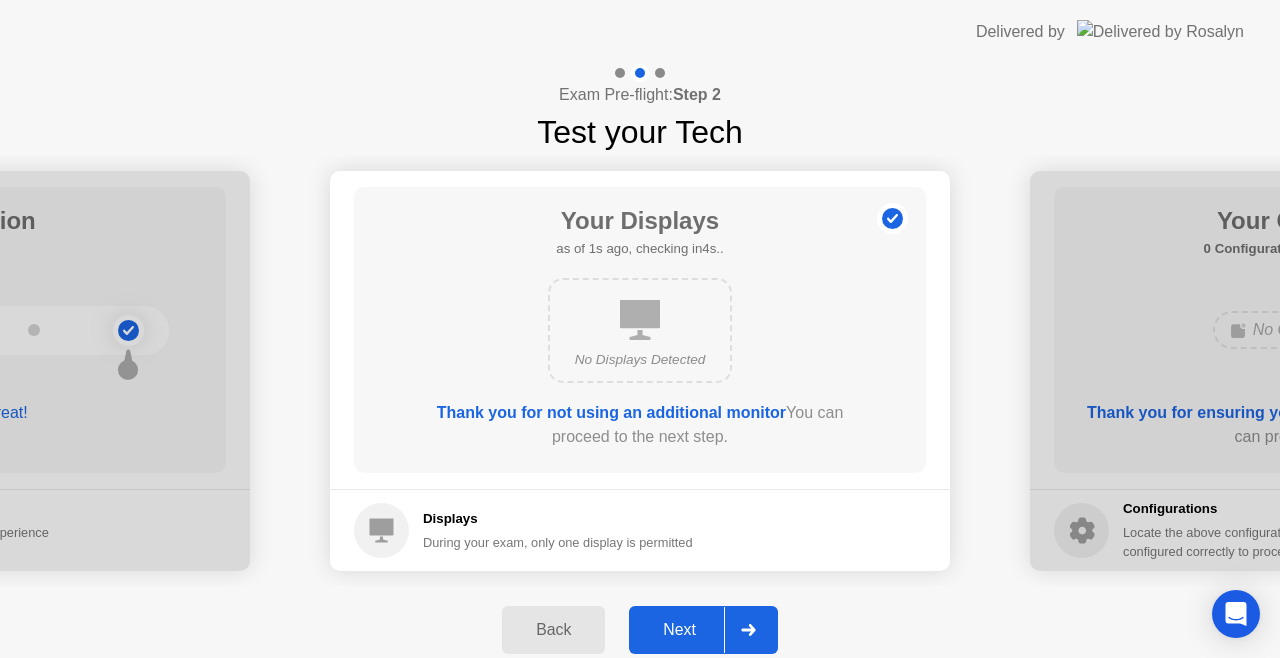 click on "Next" 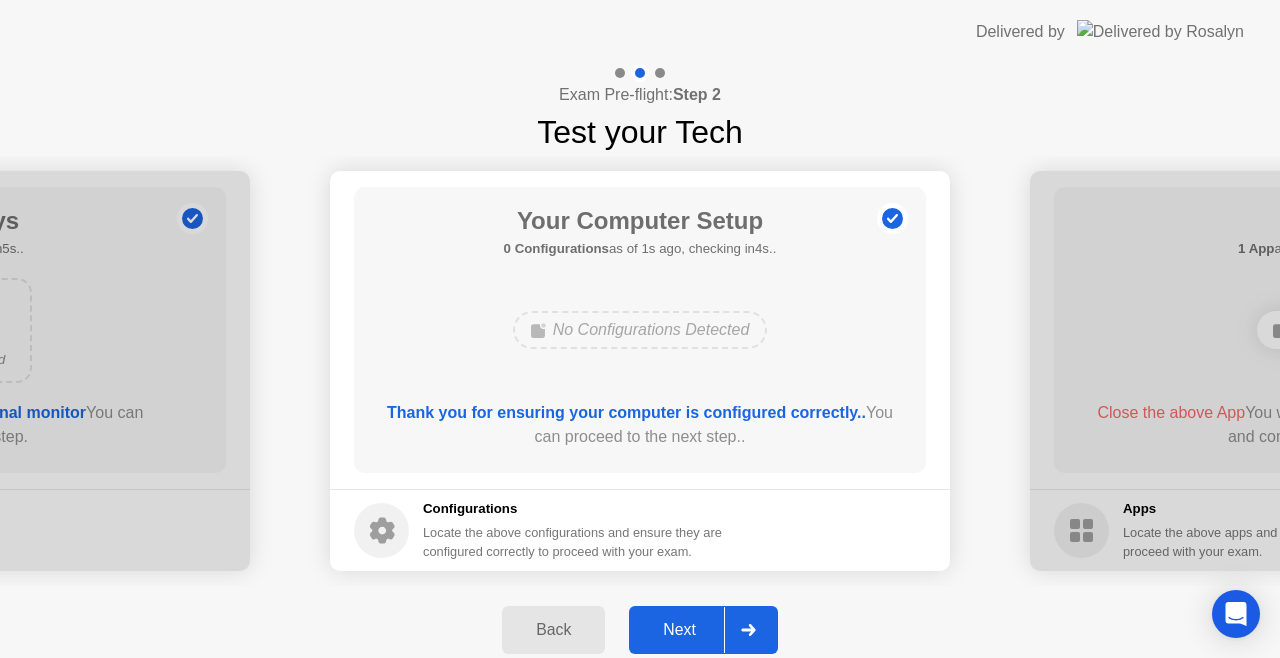 click on "Next" 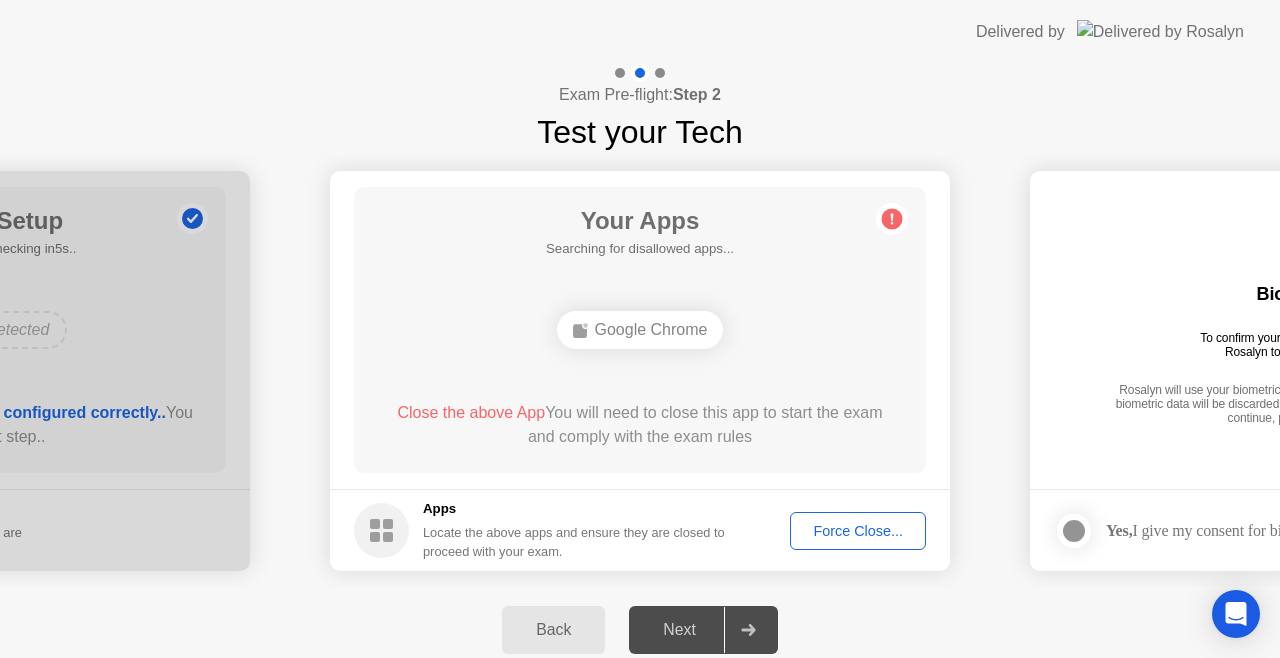 drag, startPoint x: 823, startPoint y: 288, endPoint x: 665, endPoint y: 546, distance: 302.53595 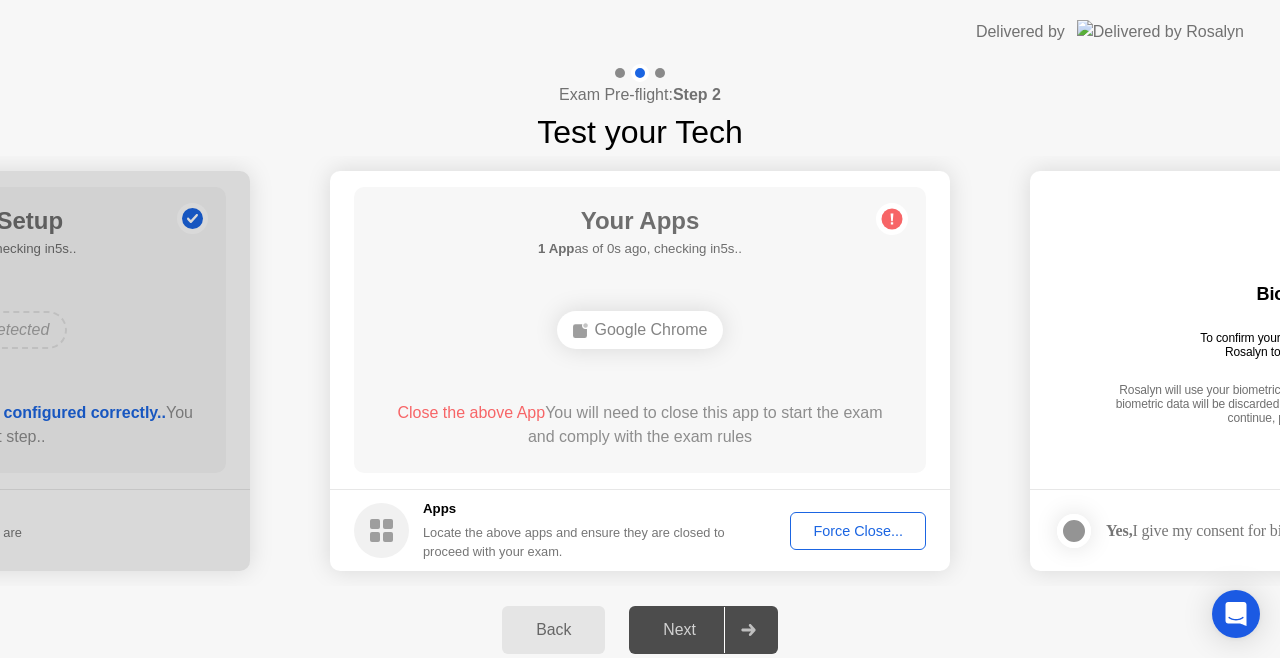 click on "Force Close..." 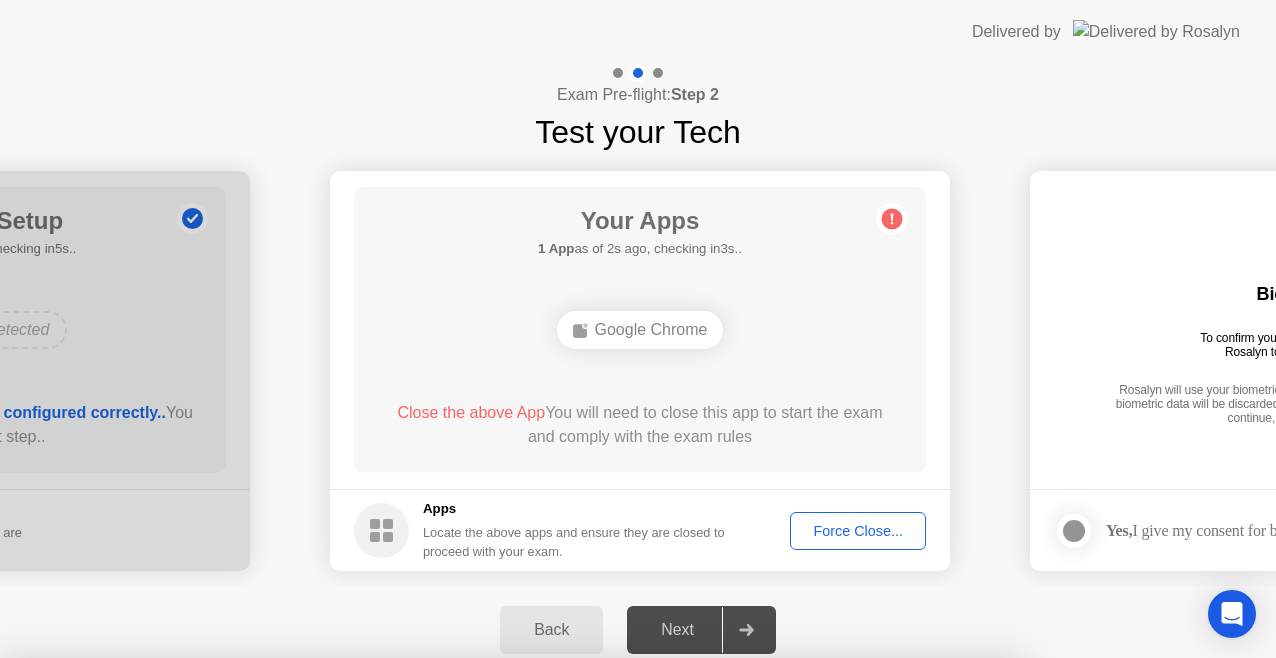 click on "Confirm" at bounding box center [577, 934] 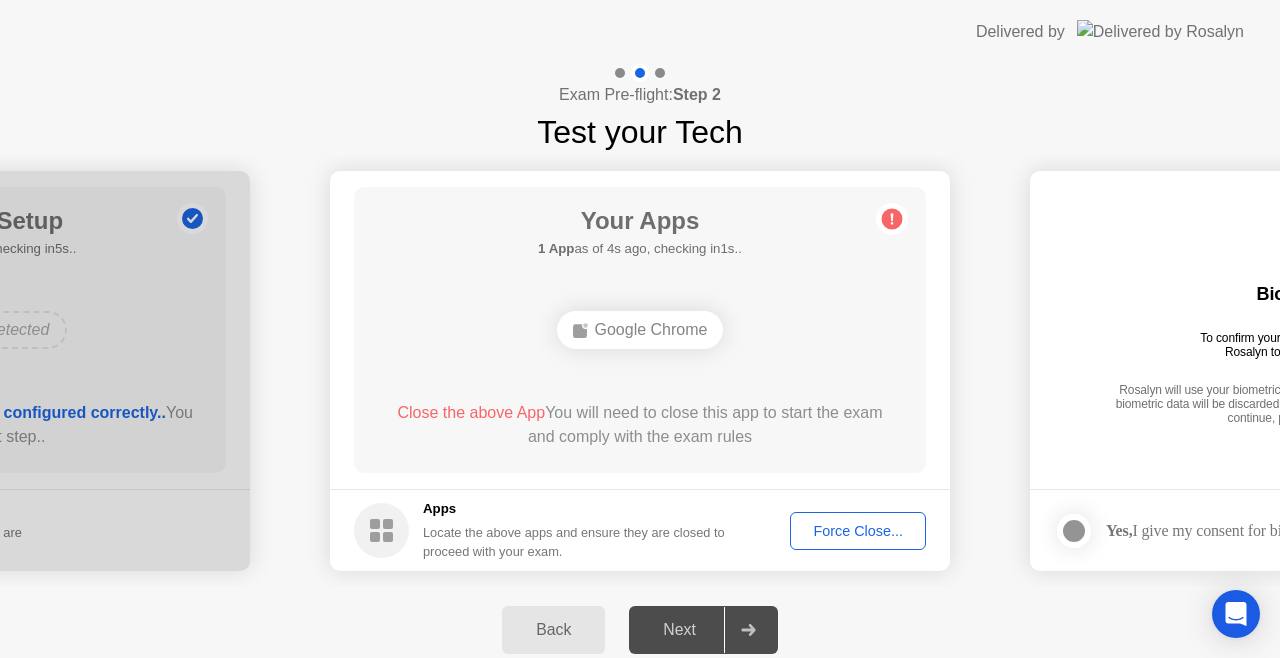 click on "Force Close..." 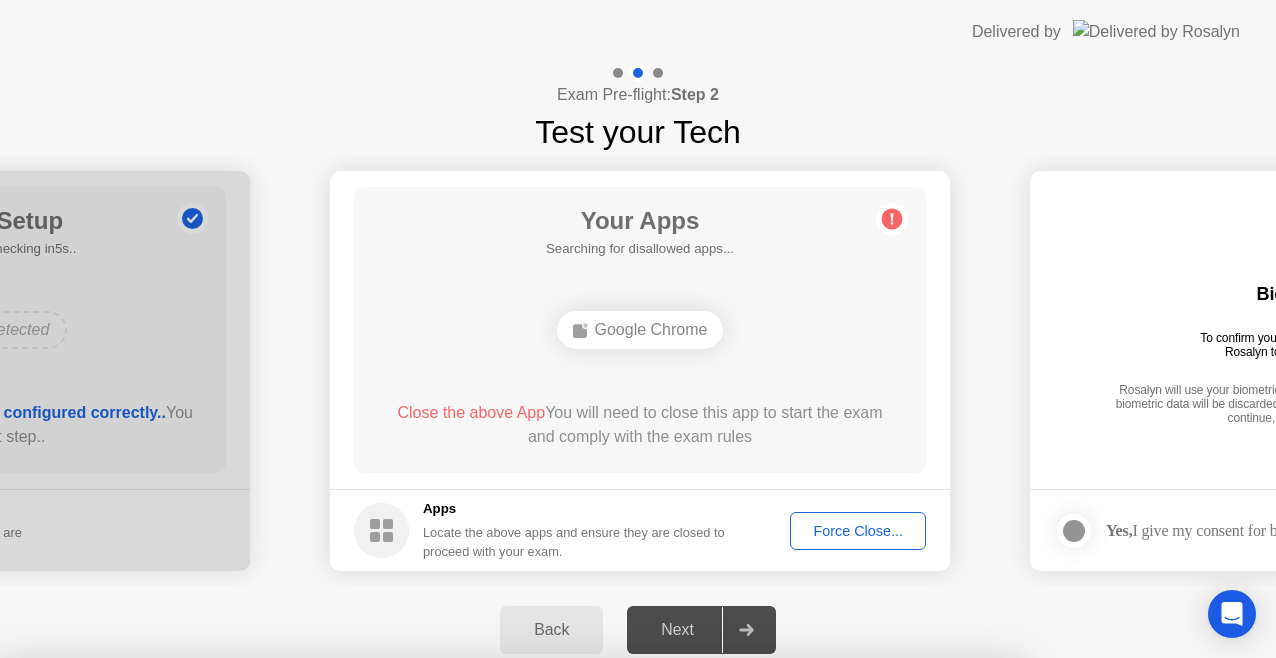 click on "Confirm" at bounding box center (577, 934) 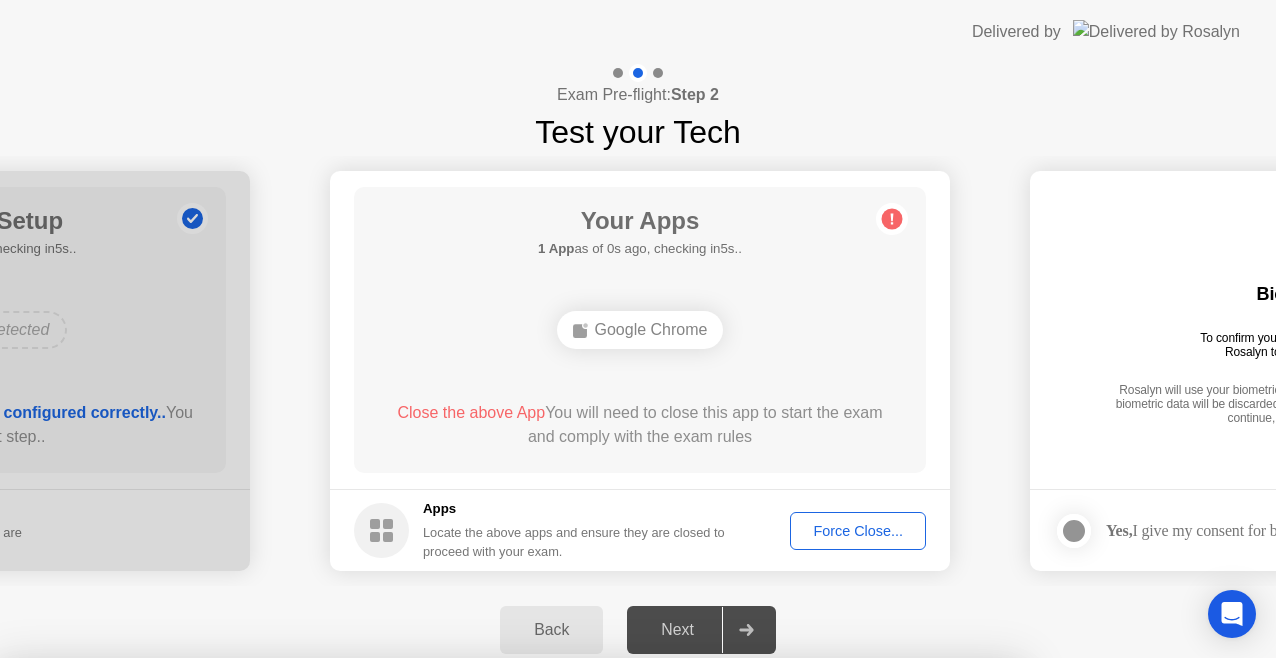click at bounding box center (638, 658) 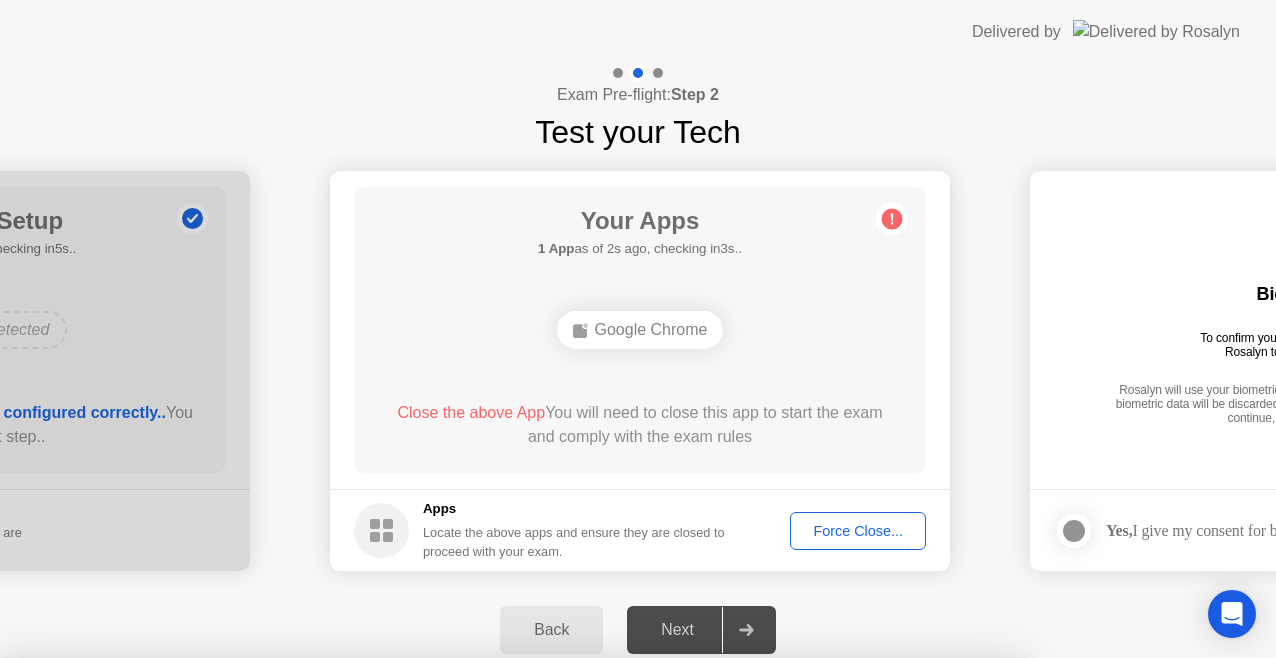 click on "Read More" at bounding box center [573, 896] 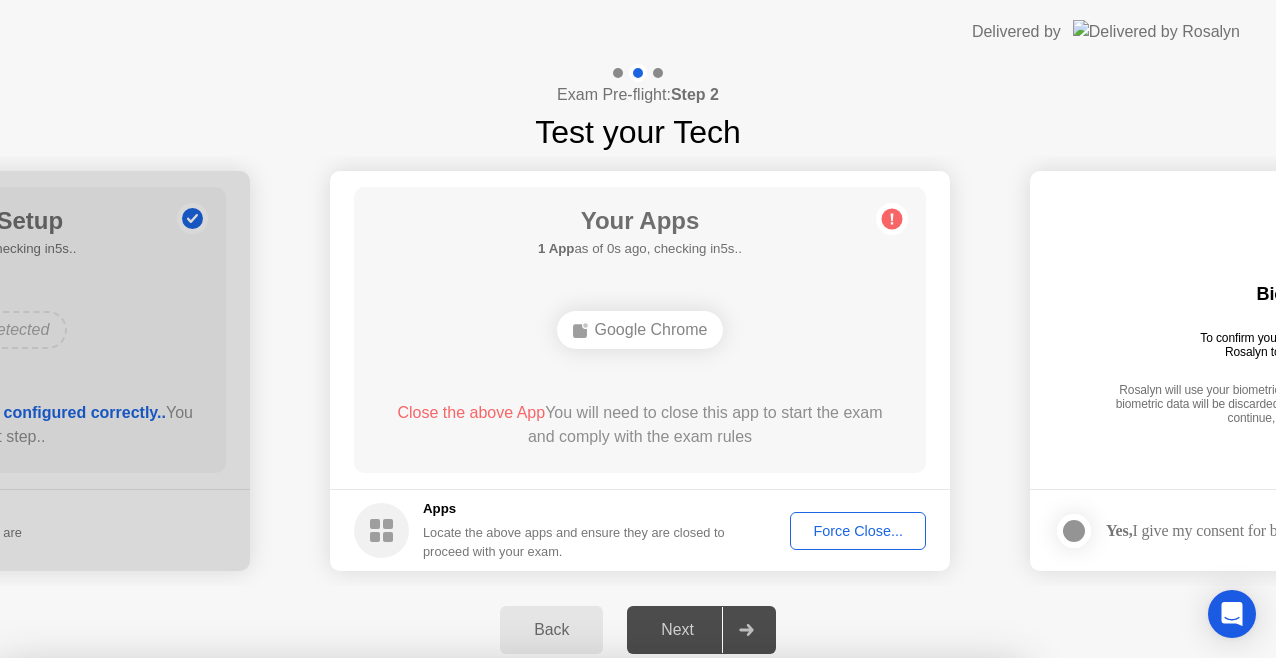 click on "Close" at bounding box center [429, 896] 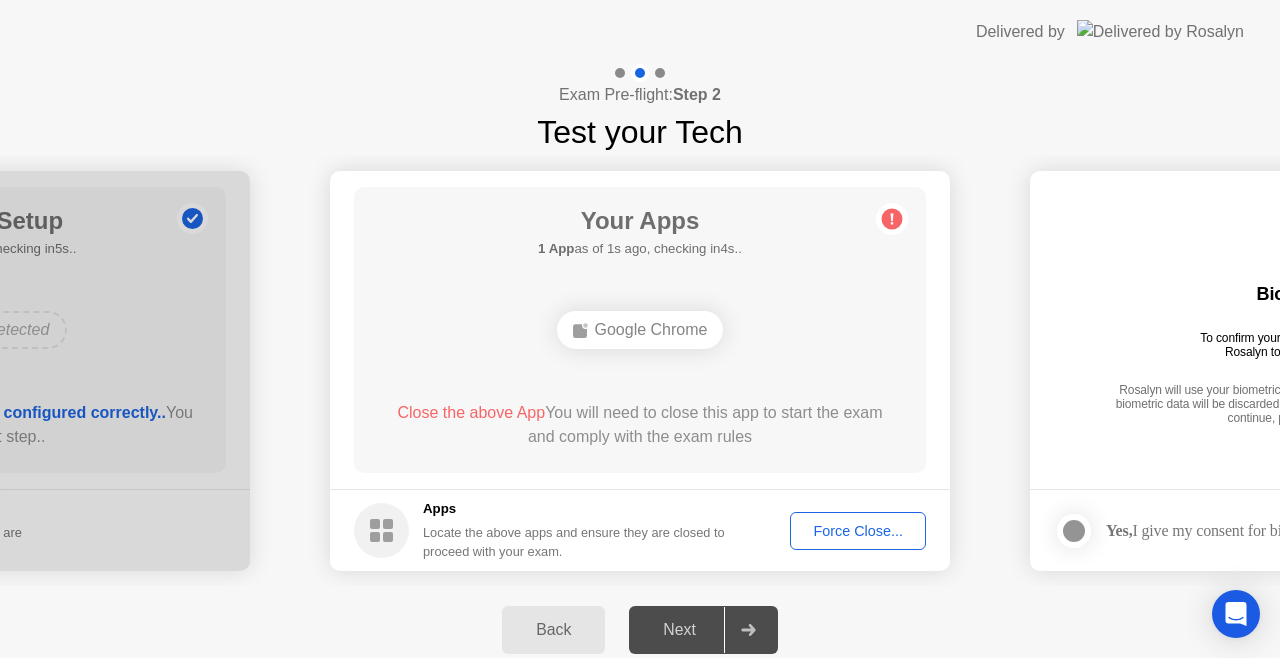 click on "Force Close..." 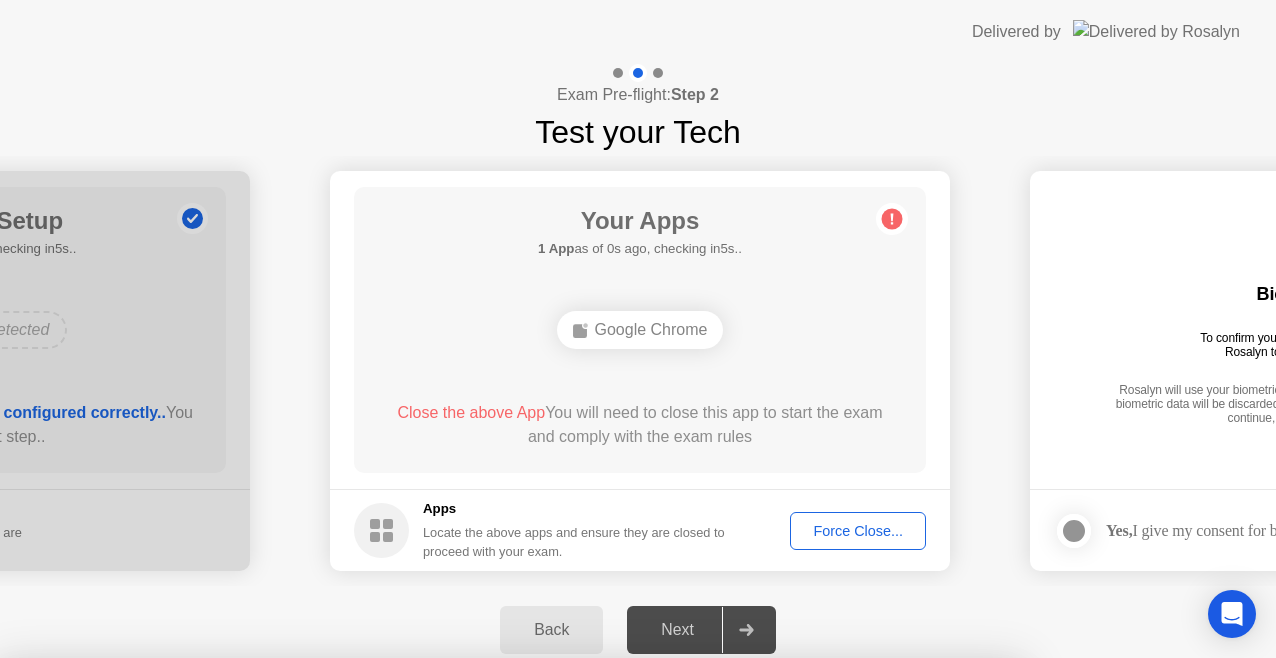 click on "Confirm" at bounding box center (577, 934) 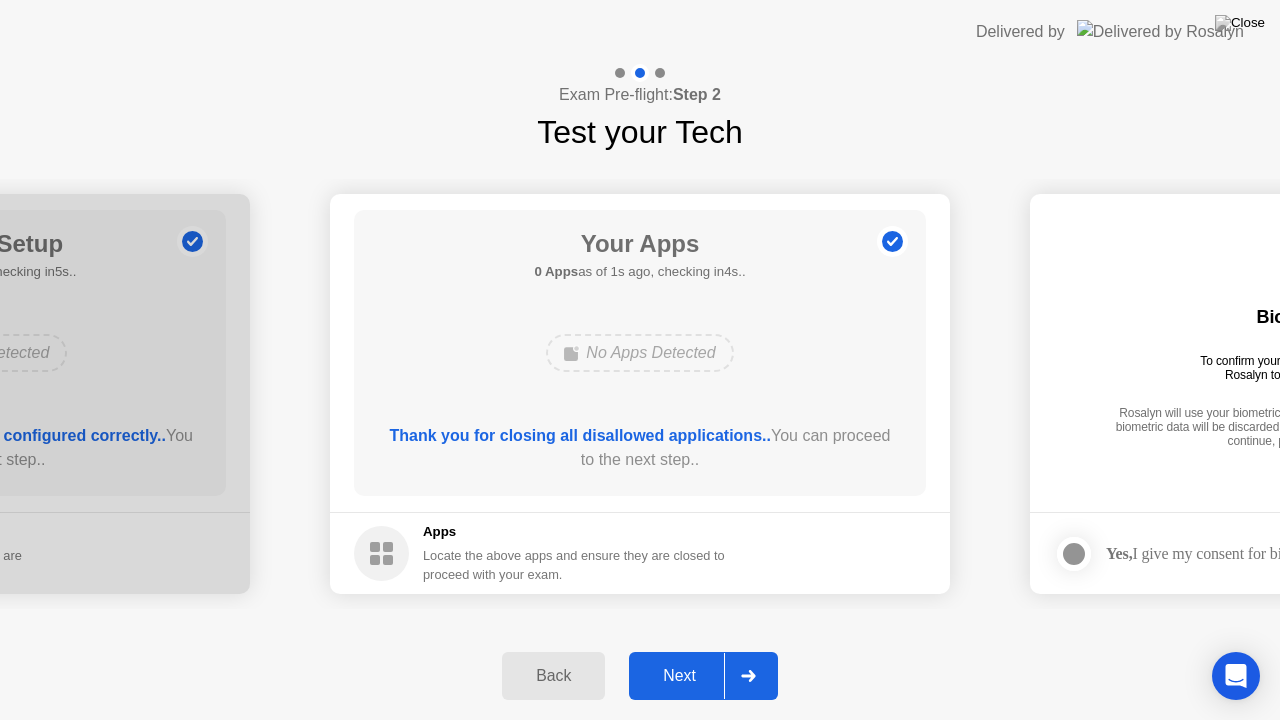 click on "Next" 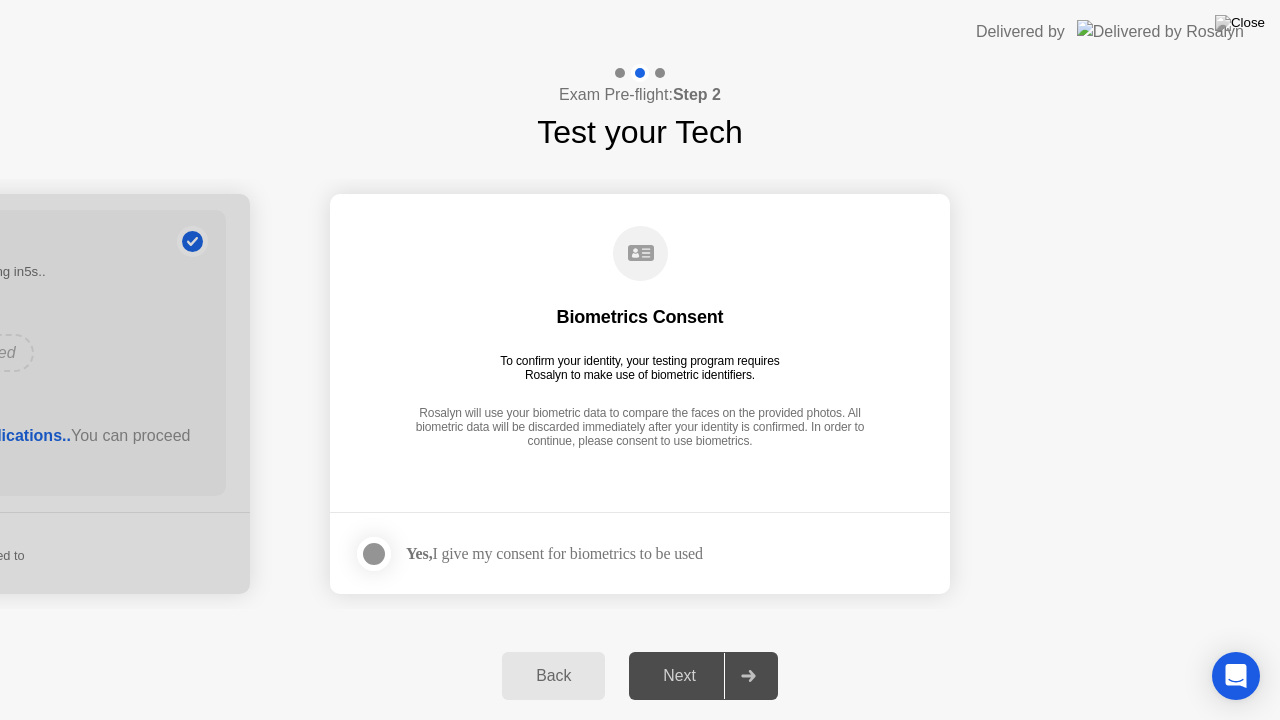 drag, startPoint x: 495, startPoint y: 565, endPoint x: 424, endPoint y: 560, distance: 71.17584 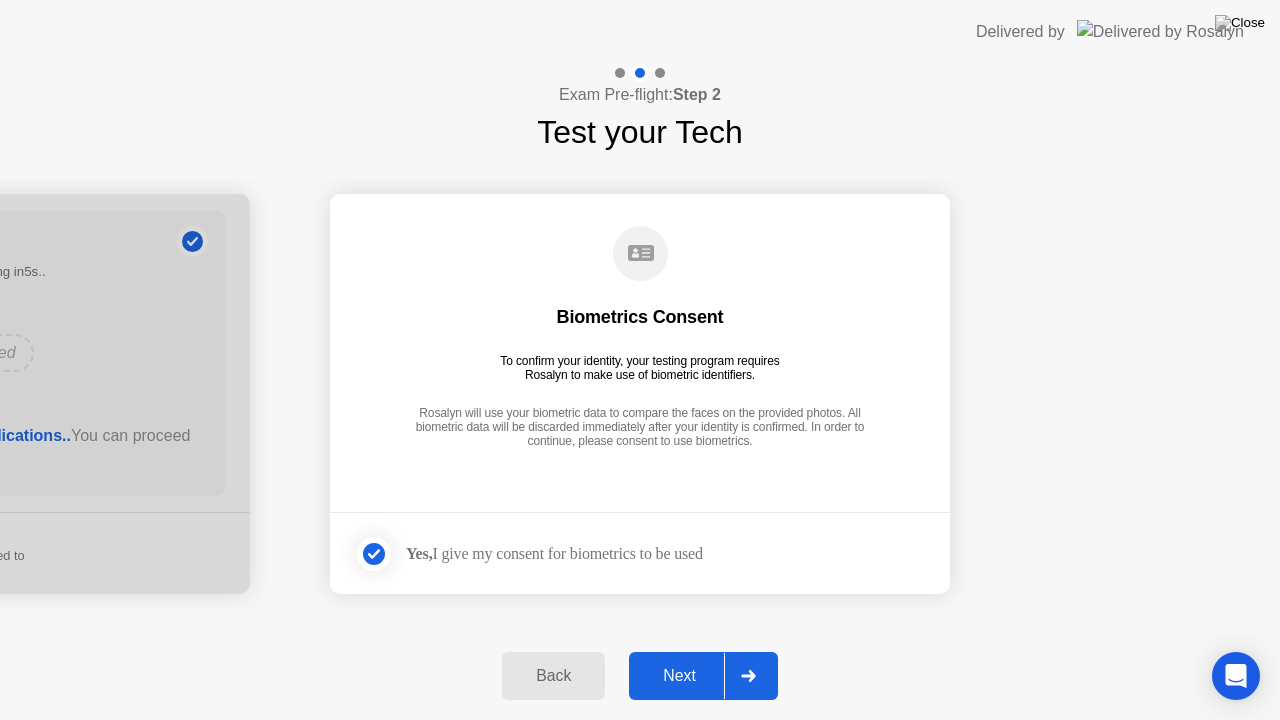 click 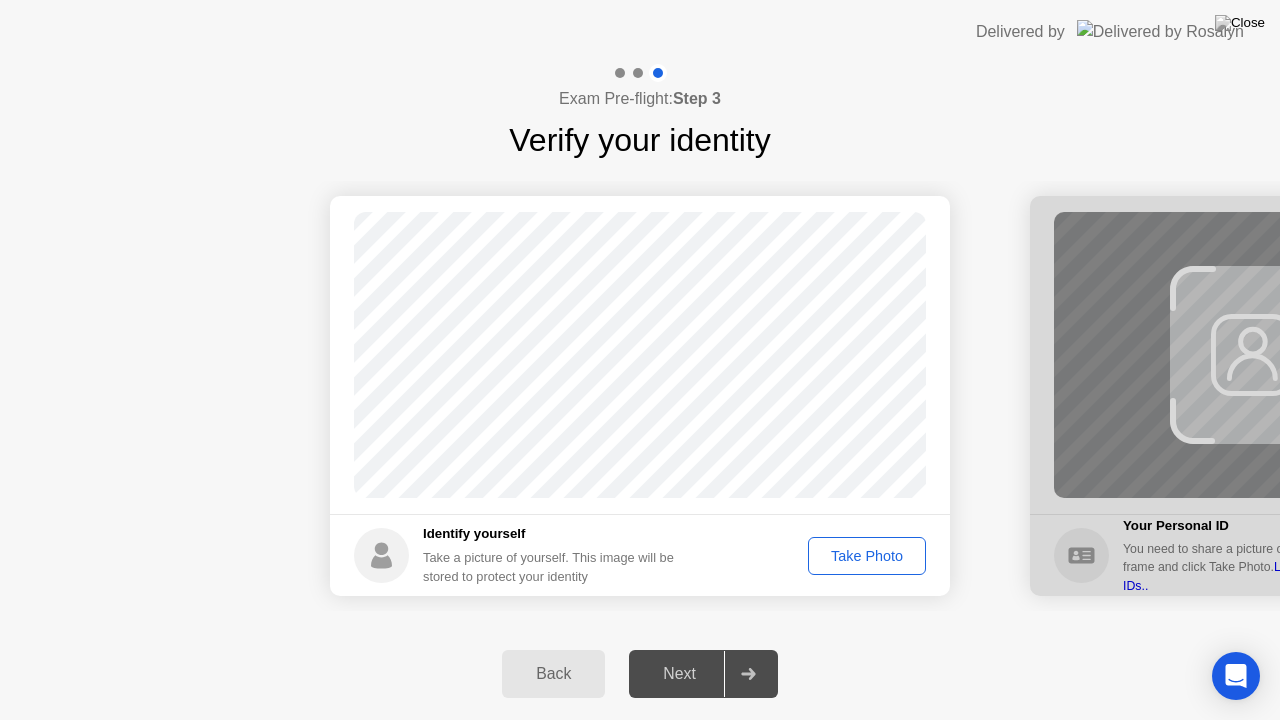 click on "Take Photo" 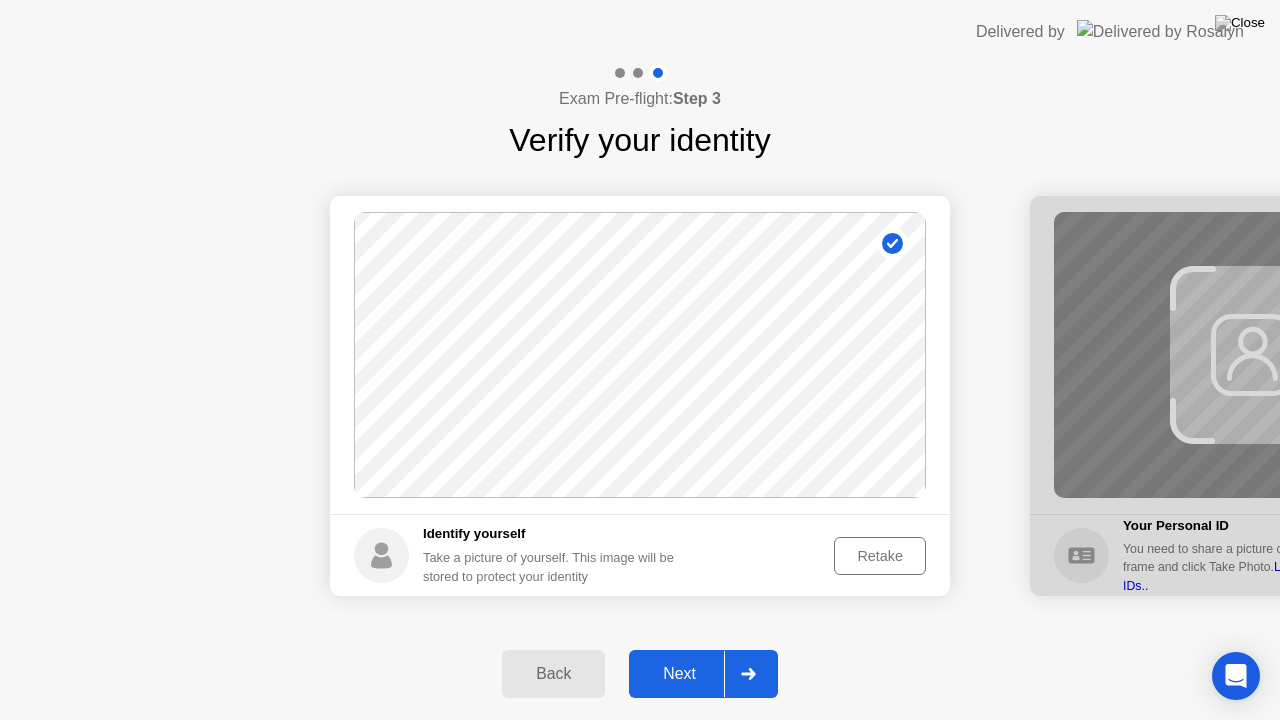 click on "Next" 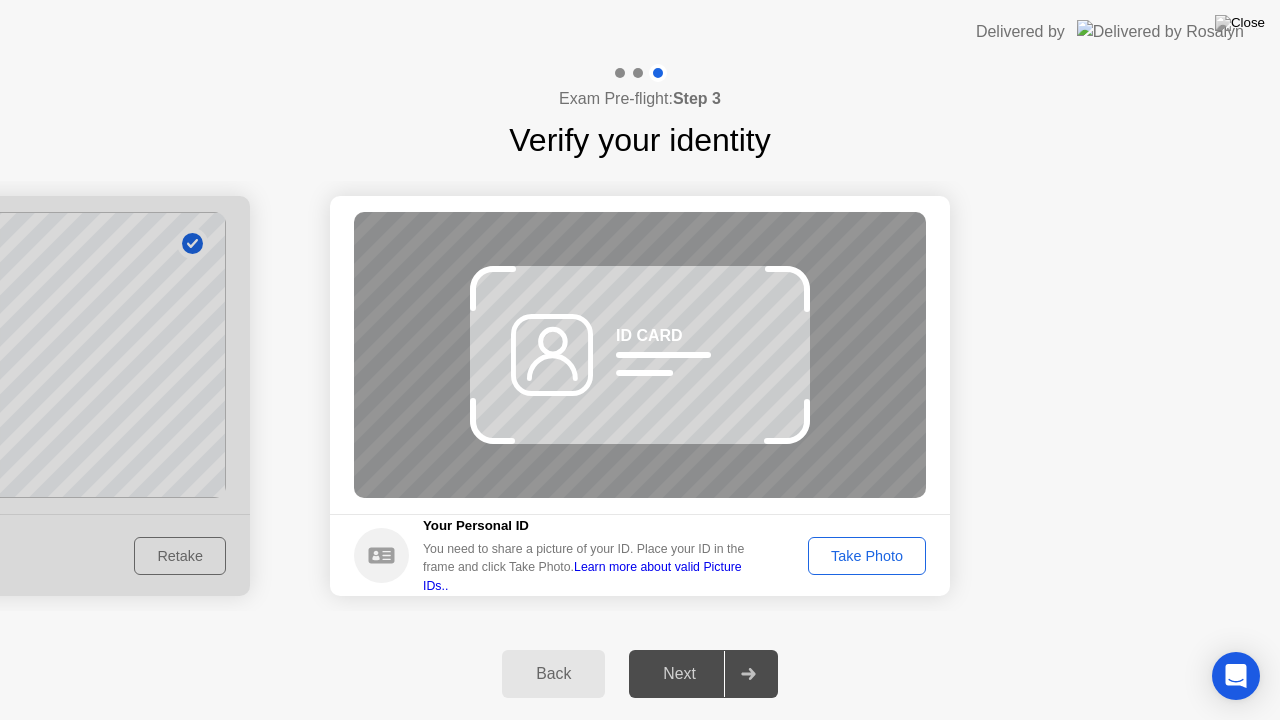 click on "Take Photo" 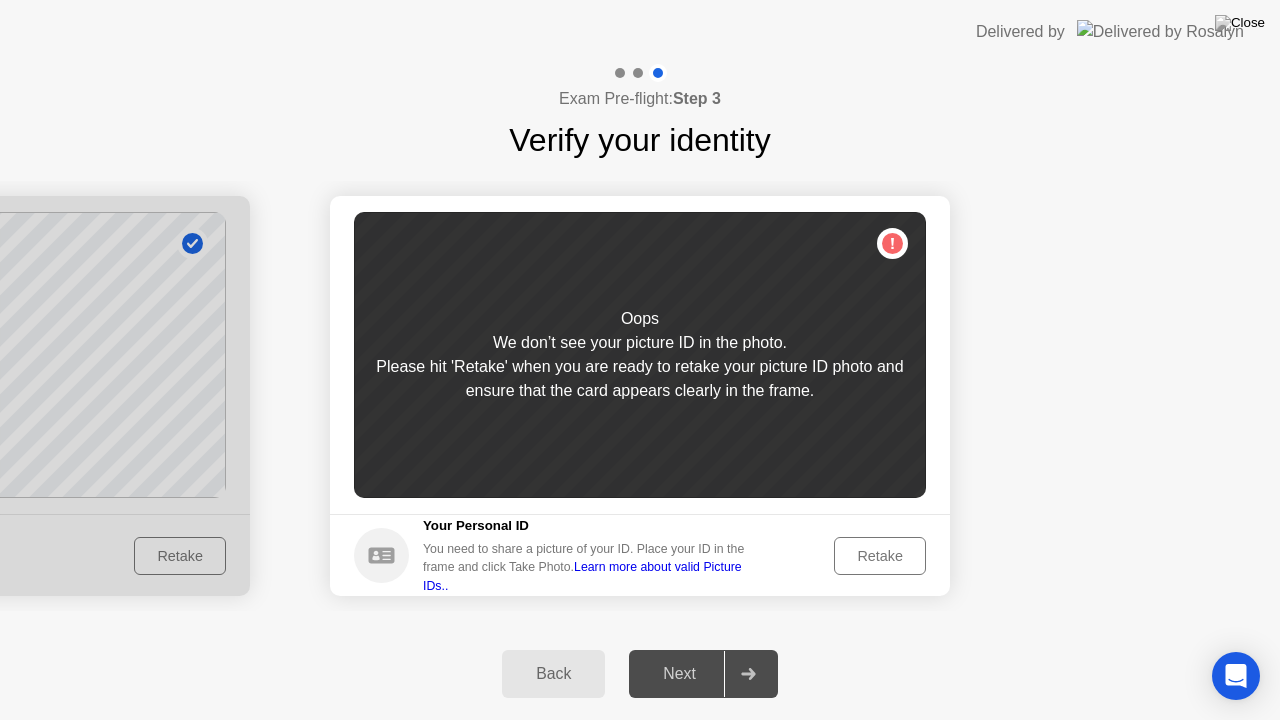 click on "Retake" 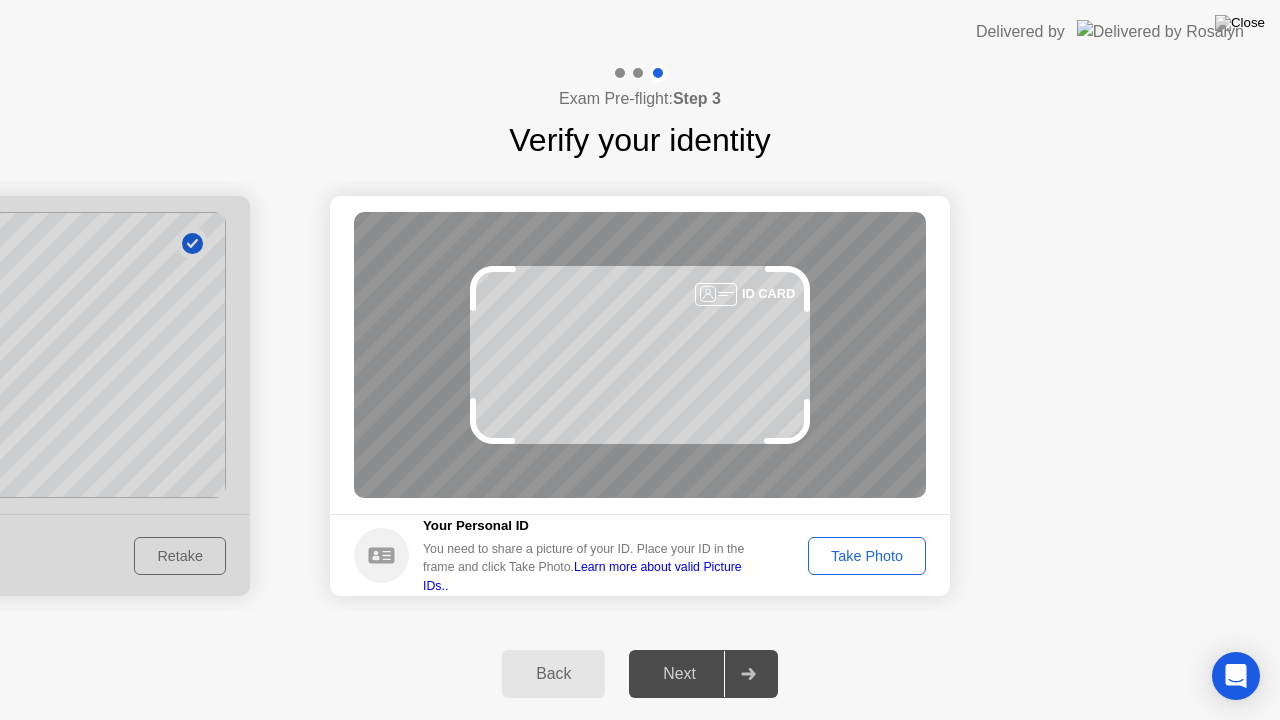 click on "Take Photo" 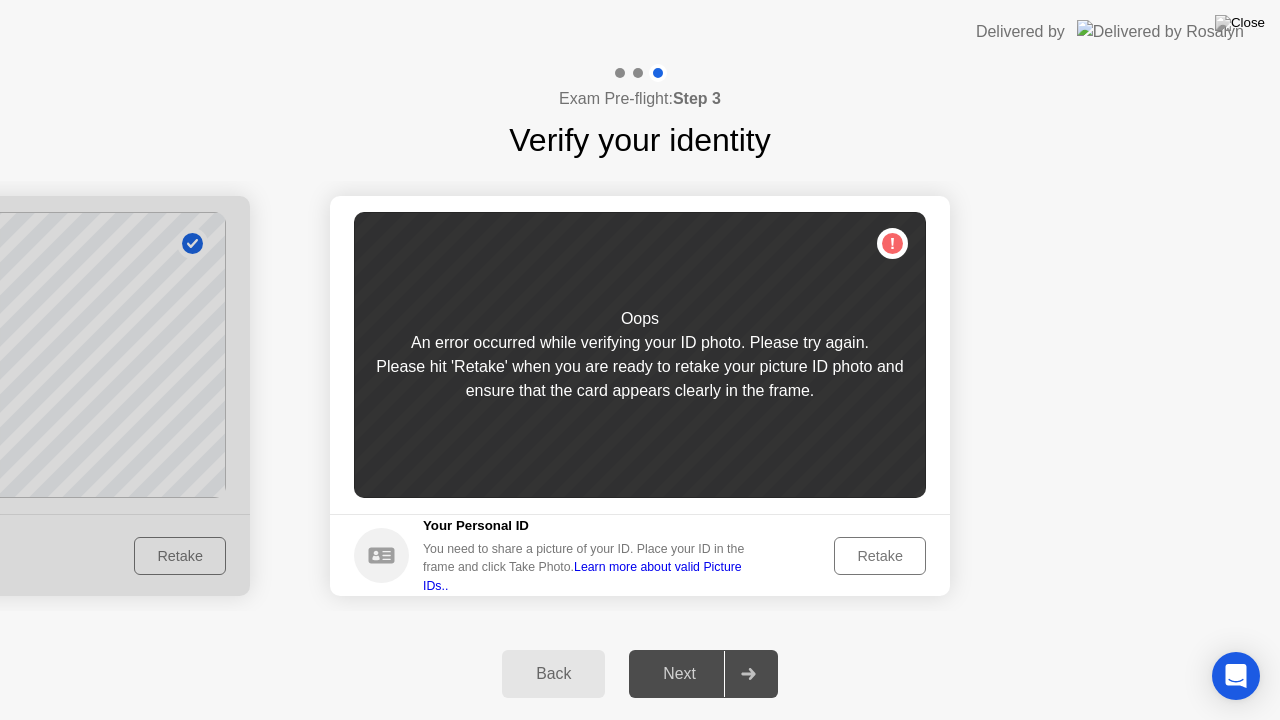 click on "Retake" 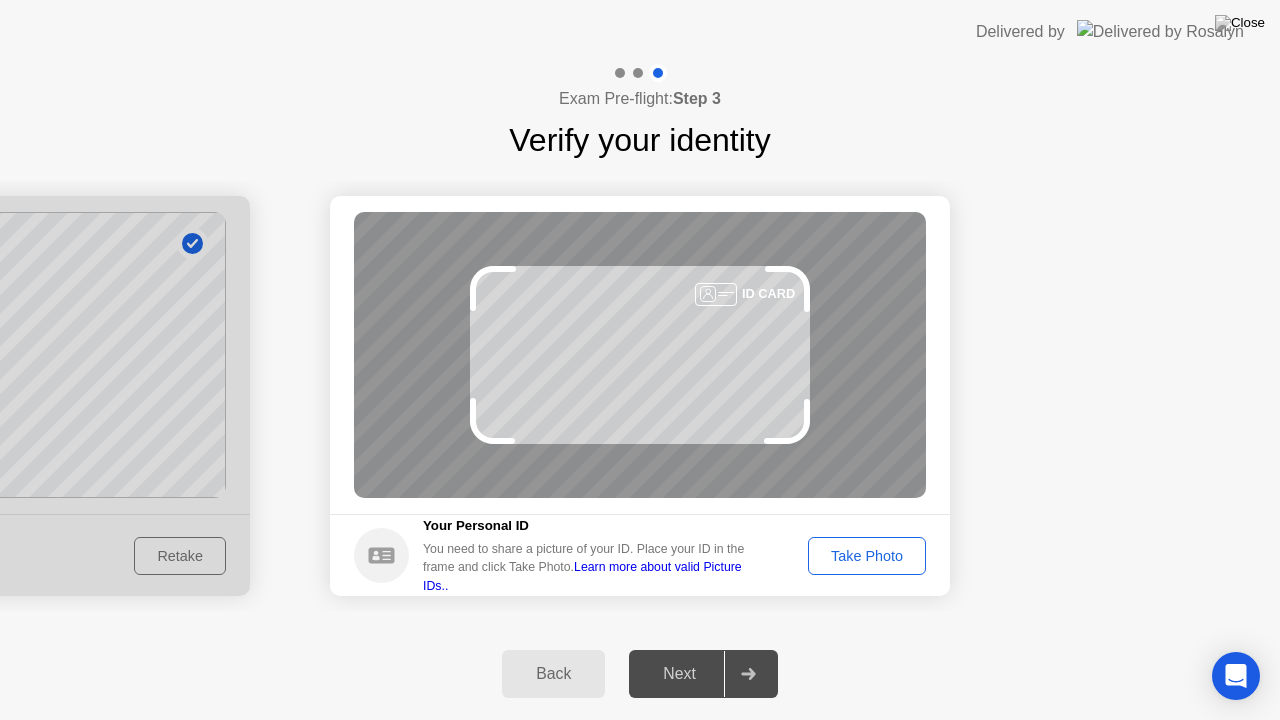 click on "Take Photo" 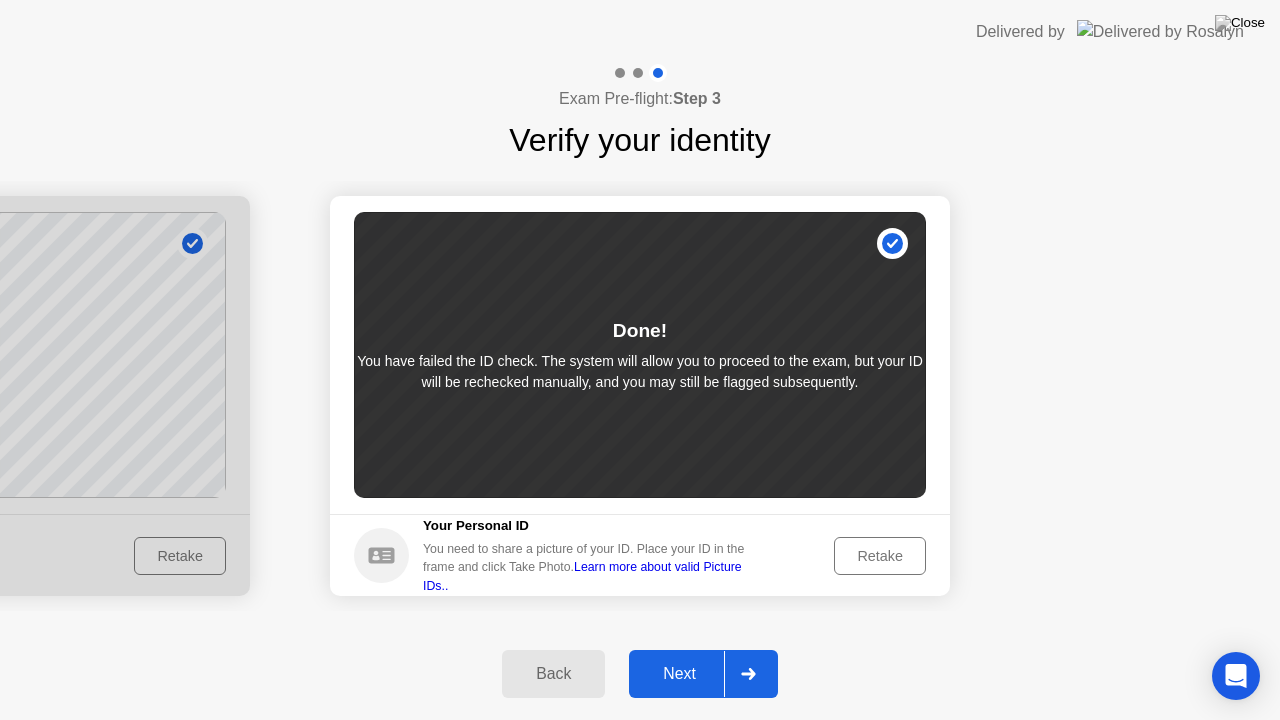 click on "Retake" 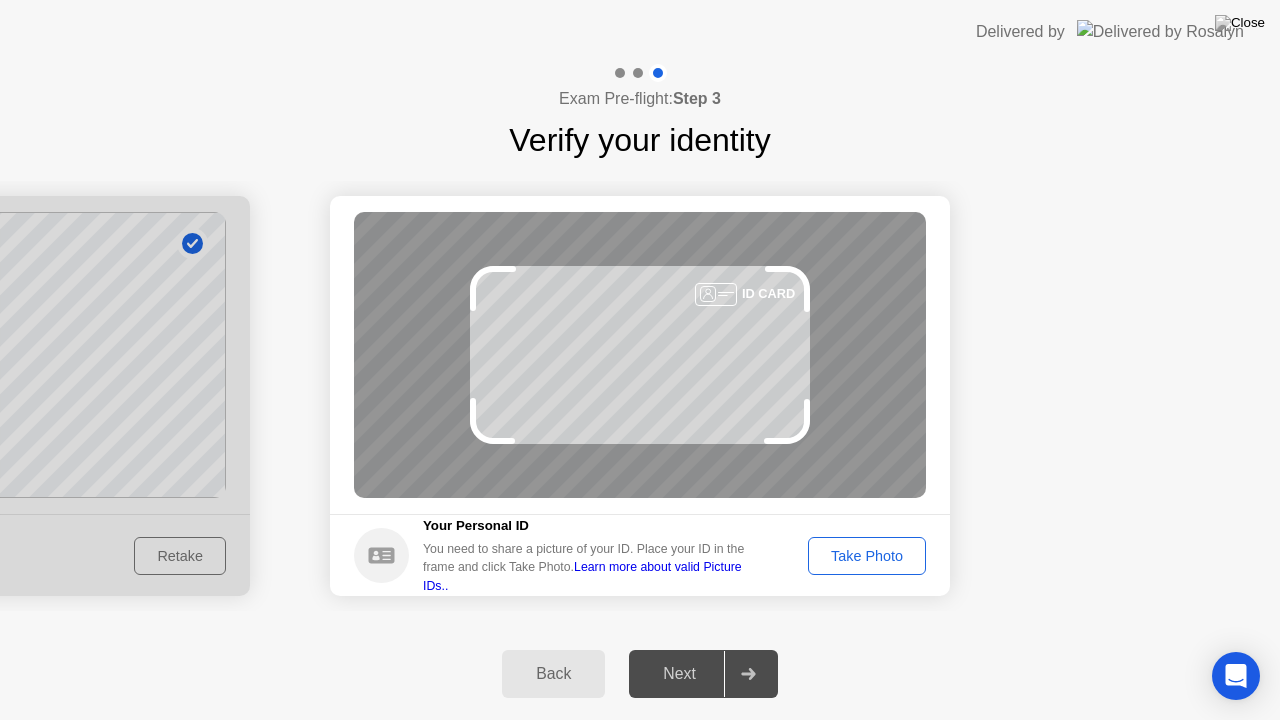 click on "Take Photo" 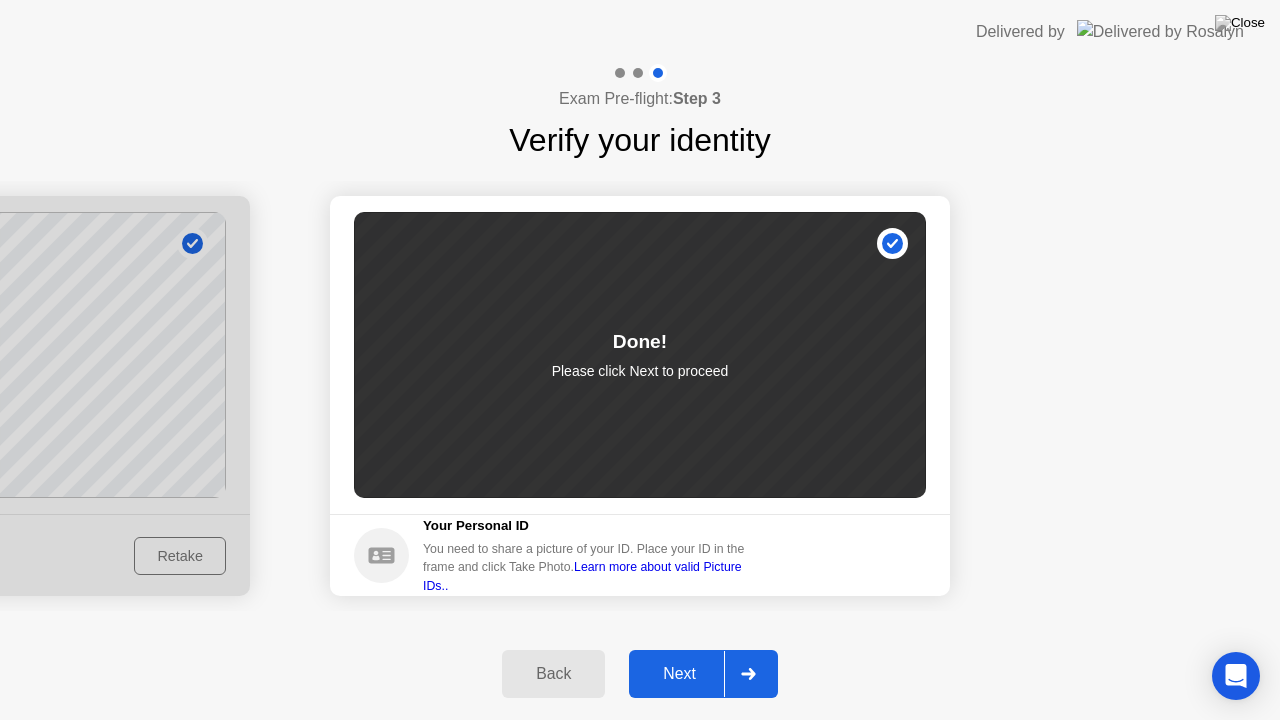 click on "Next" 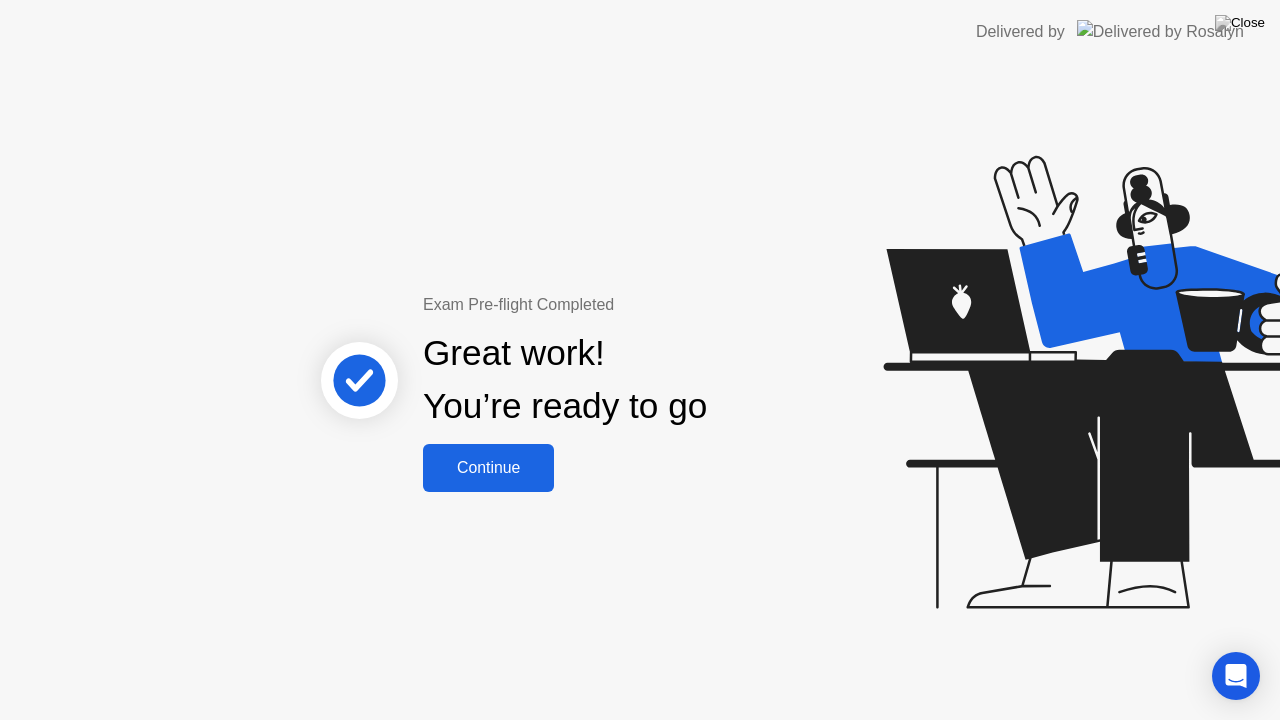 click on "Continue" 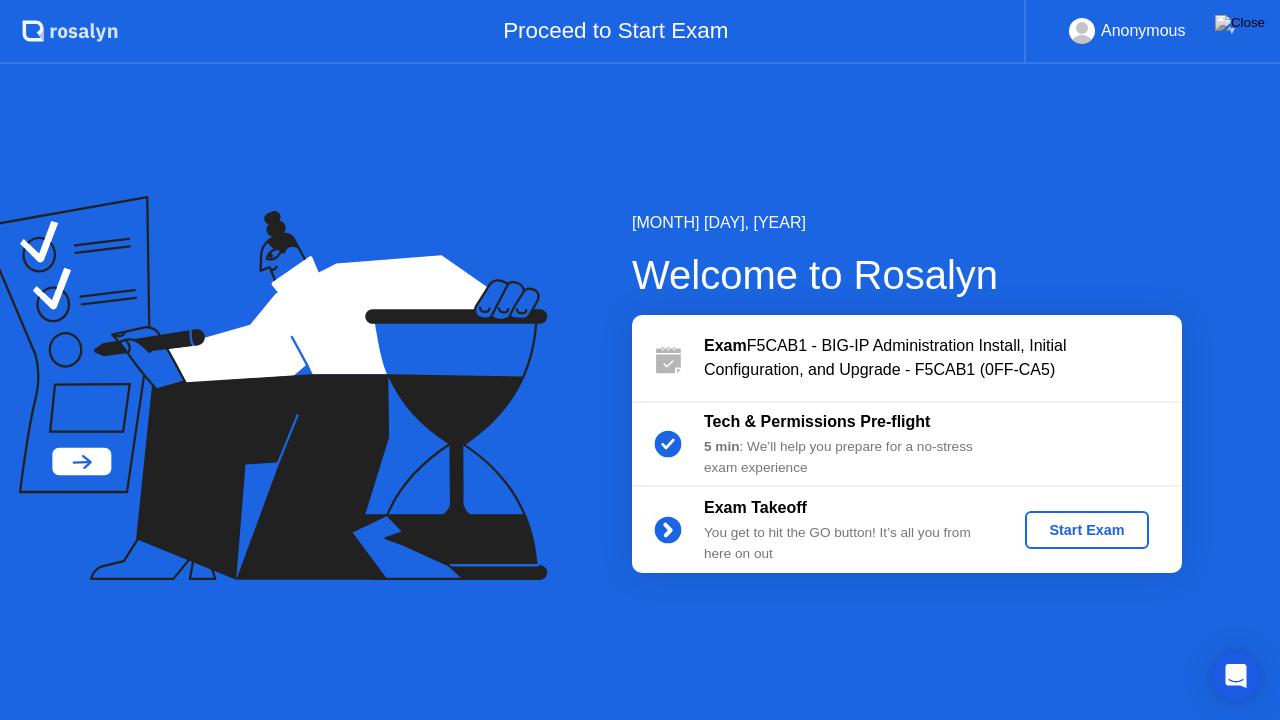 click on "Start Exam" 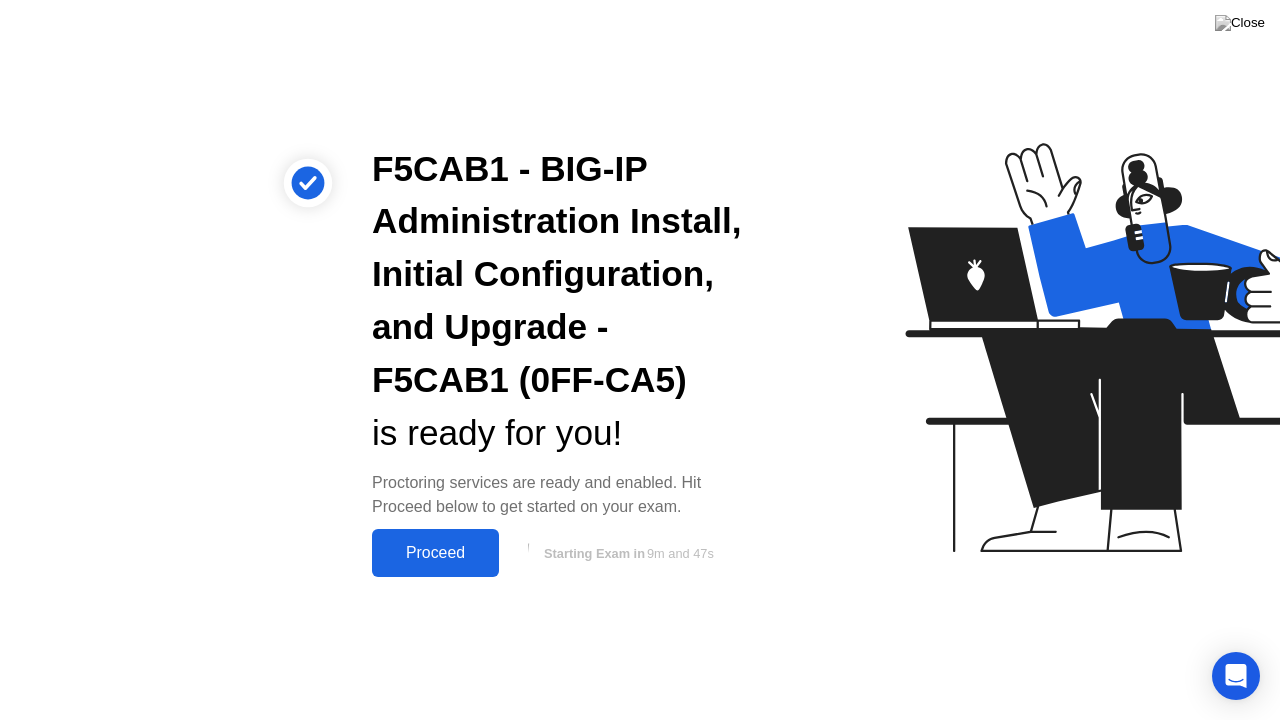 click on "Proceed" 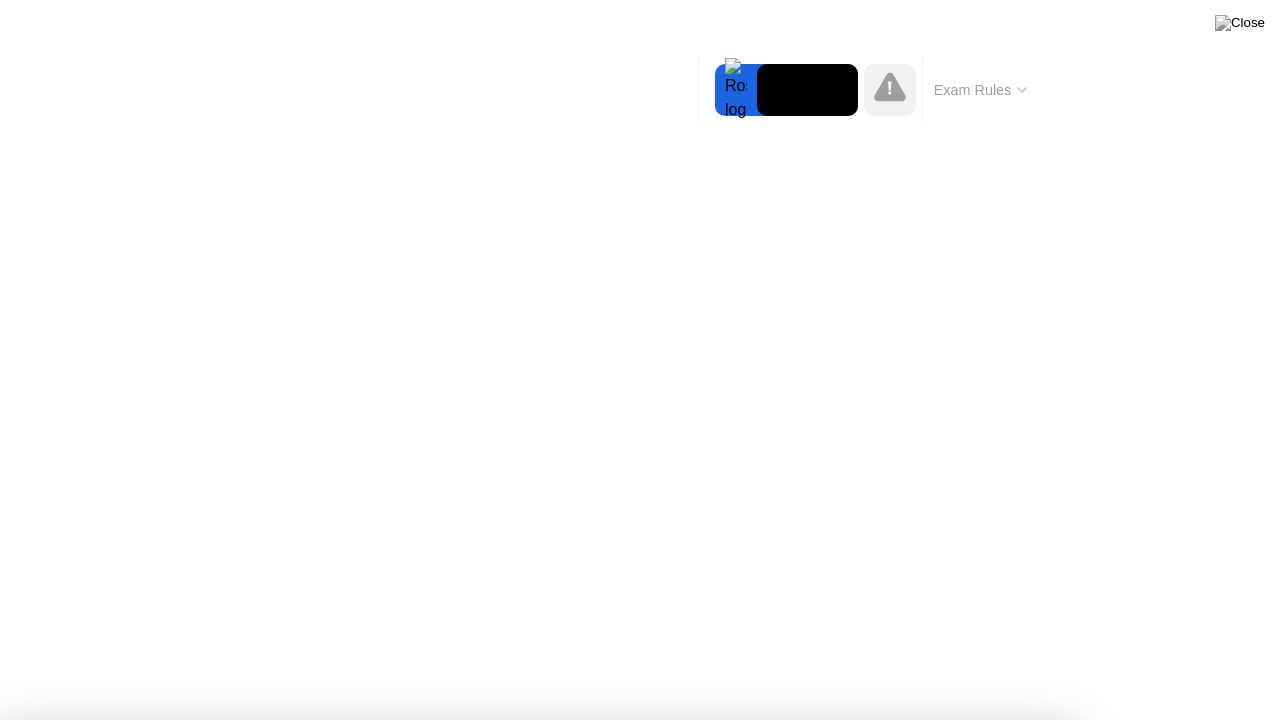 click on "Got it!" at bounding box center (647, 1238) 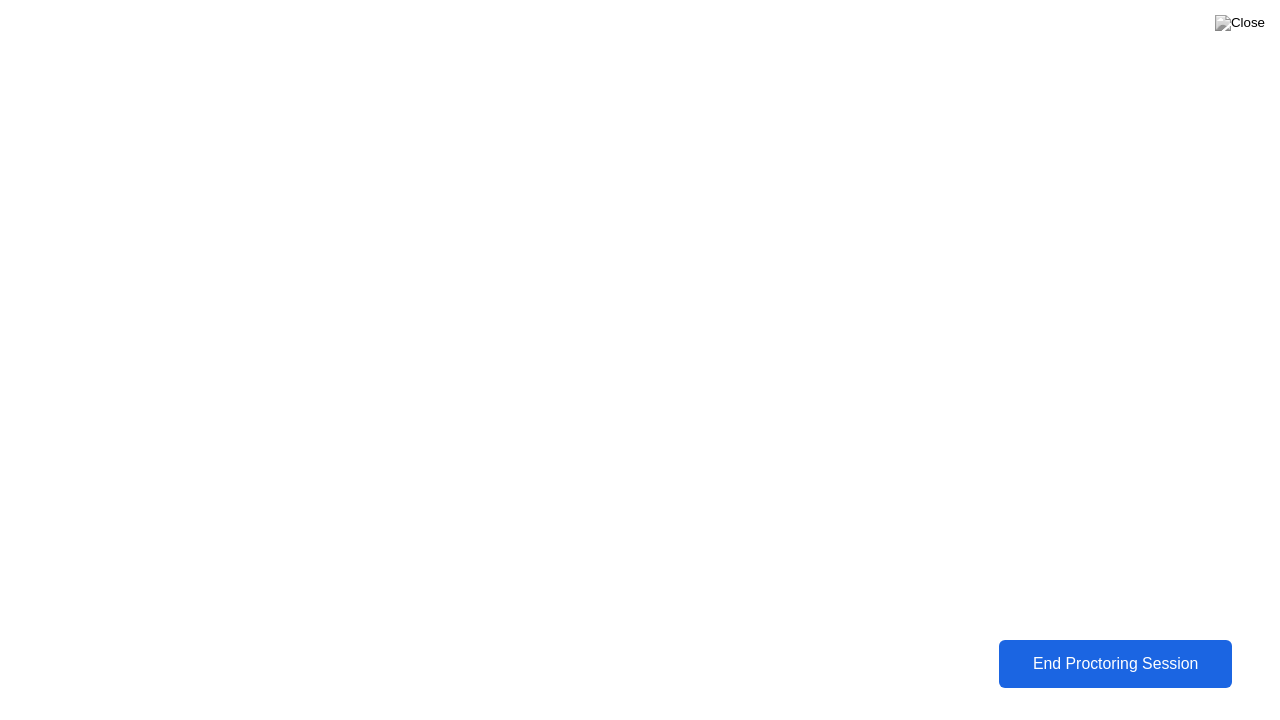 click on "End Proctoring Session" 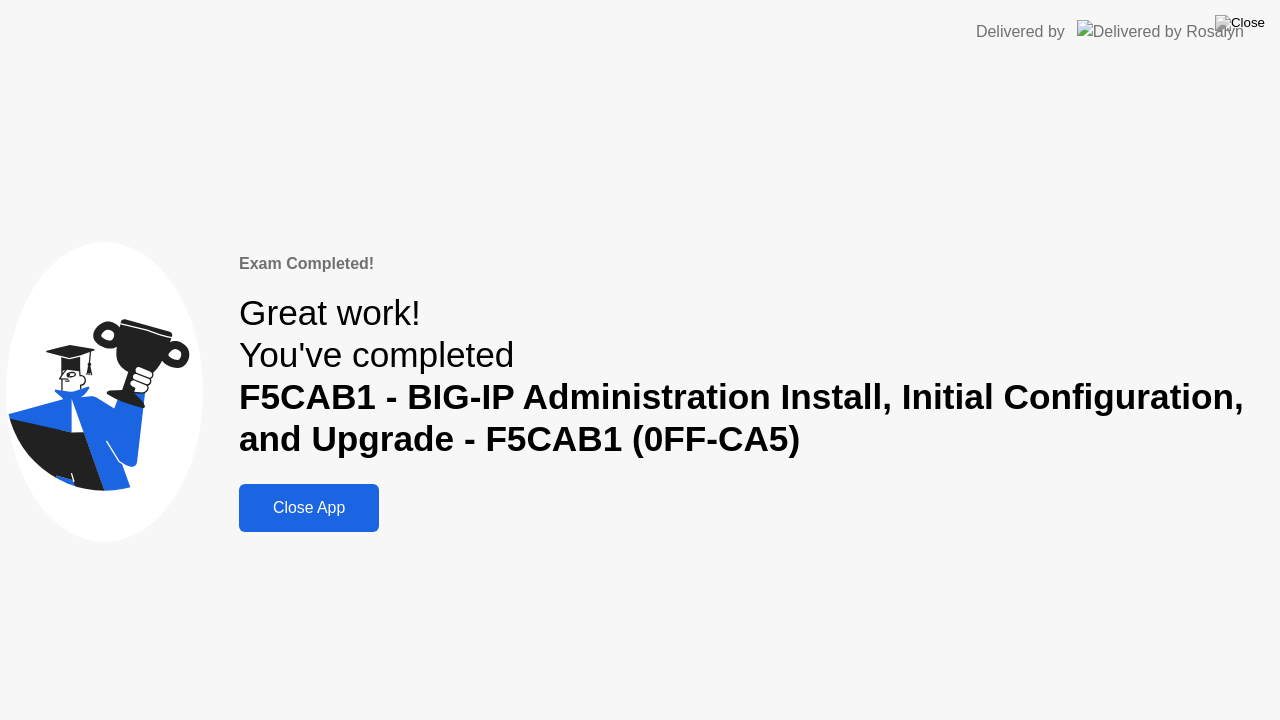click on "Close App" 